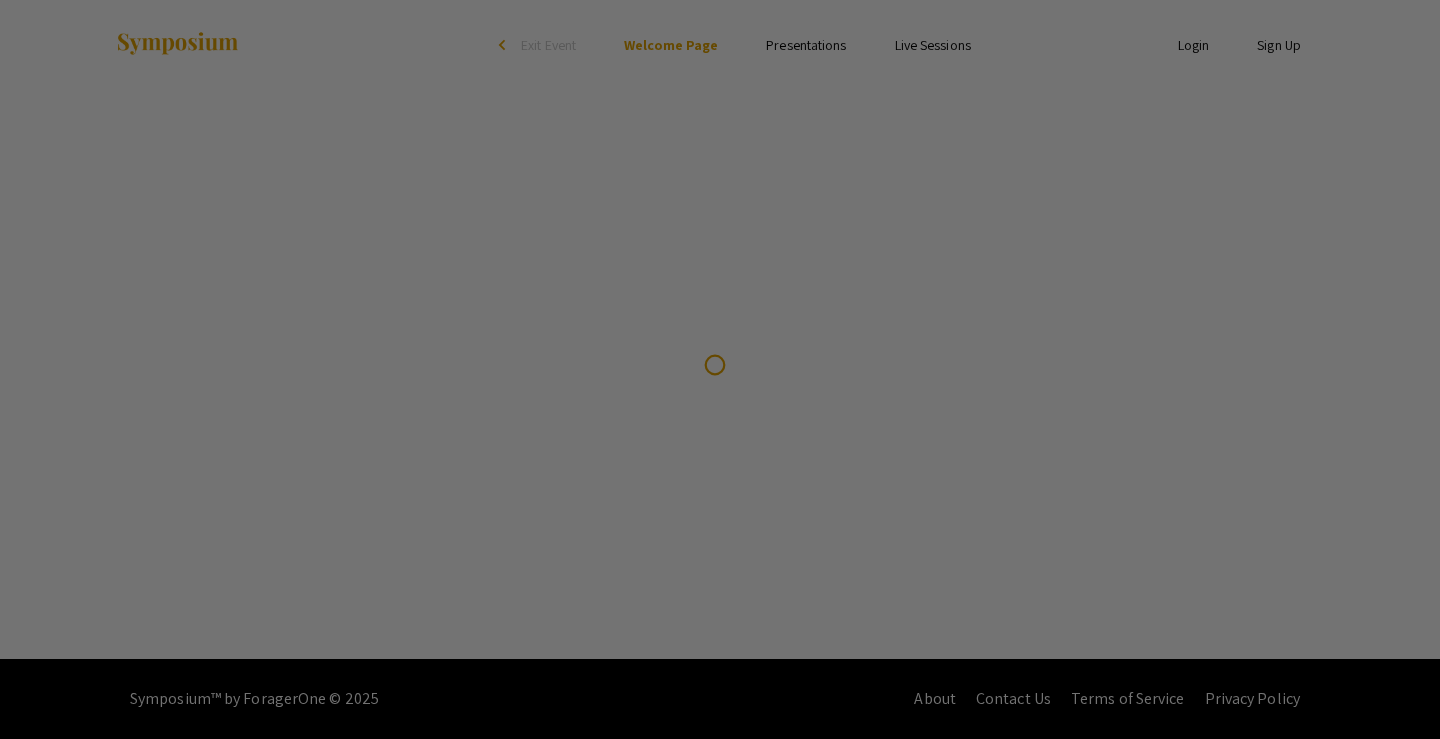scroll, scrollTop: 0, scrollLeft: 0, axis: both 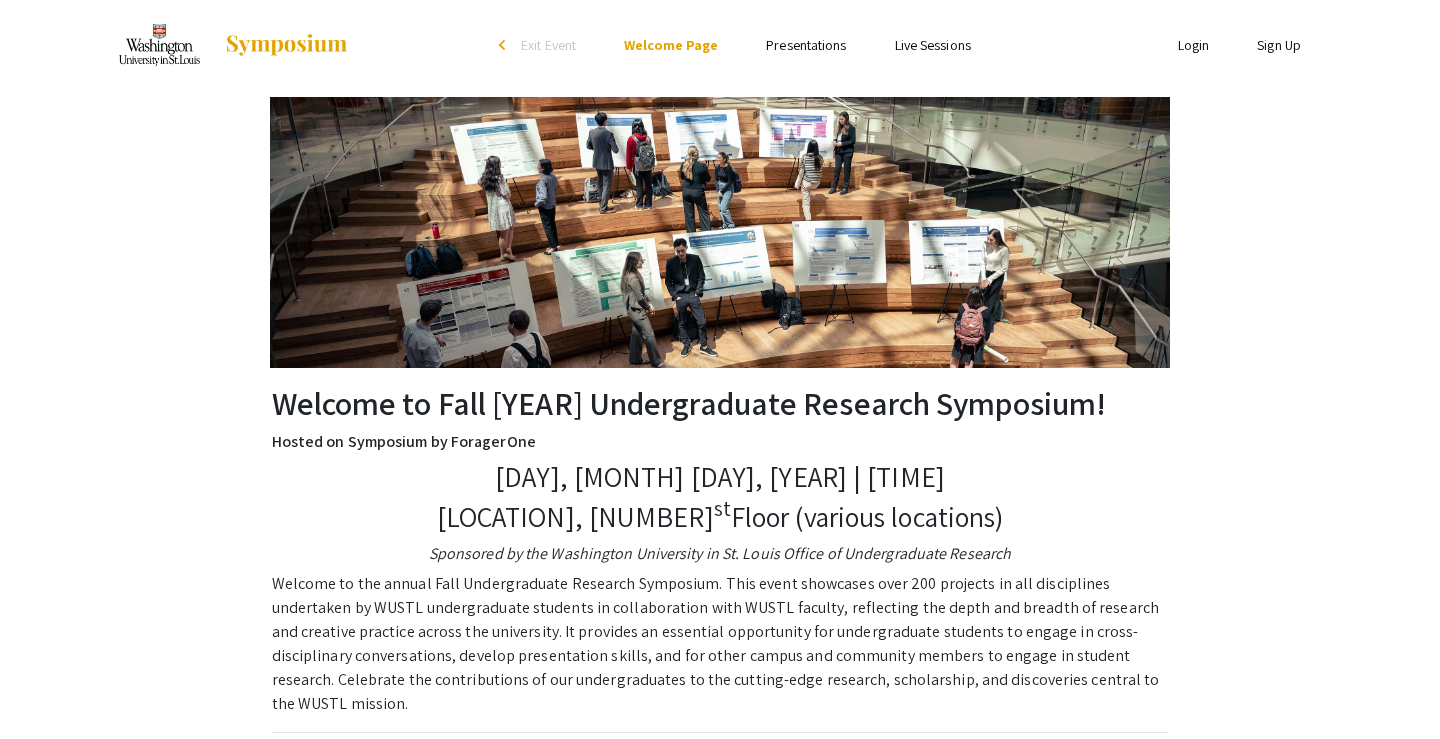 click on "Skip navigation  arrow_back_ios Exit Event Welcome Page Presentations Live Sessions" at bounding box center [719, 45] 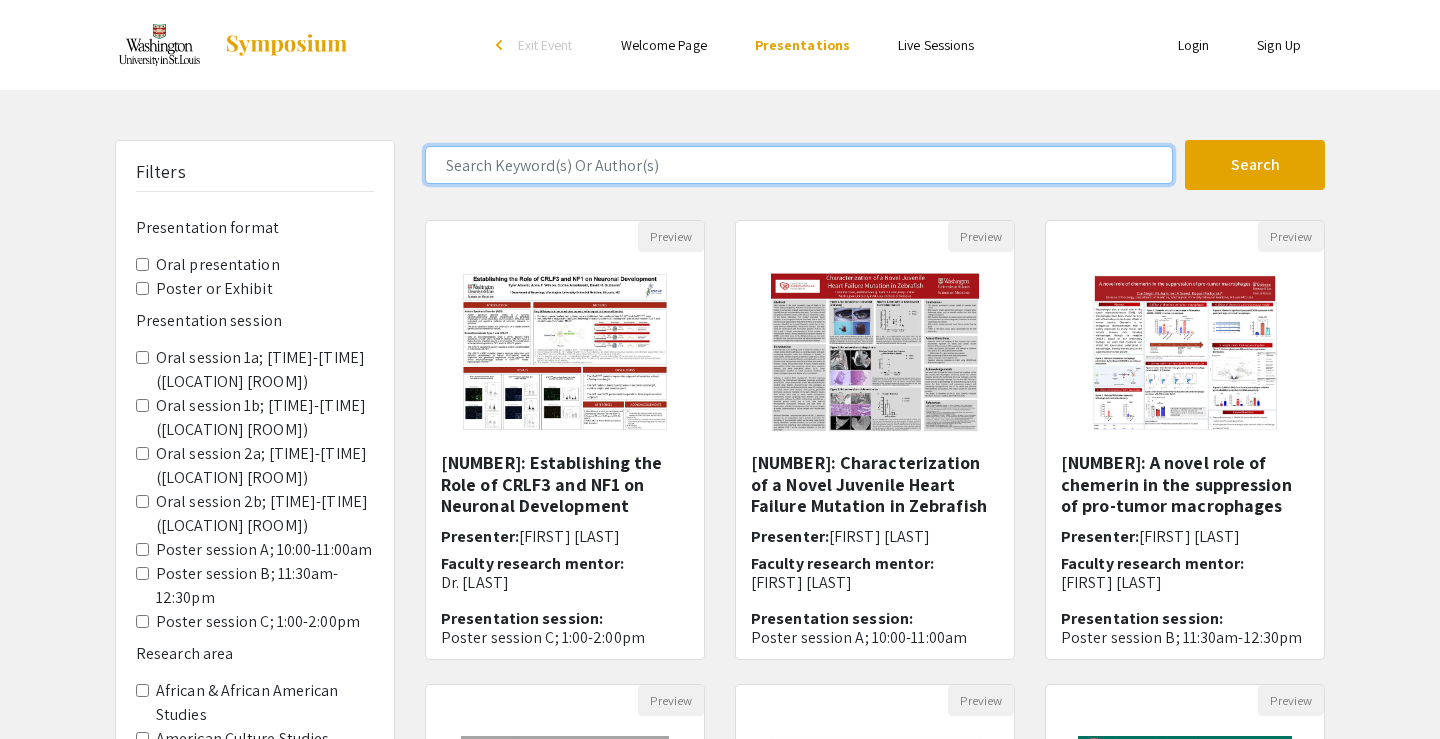 click 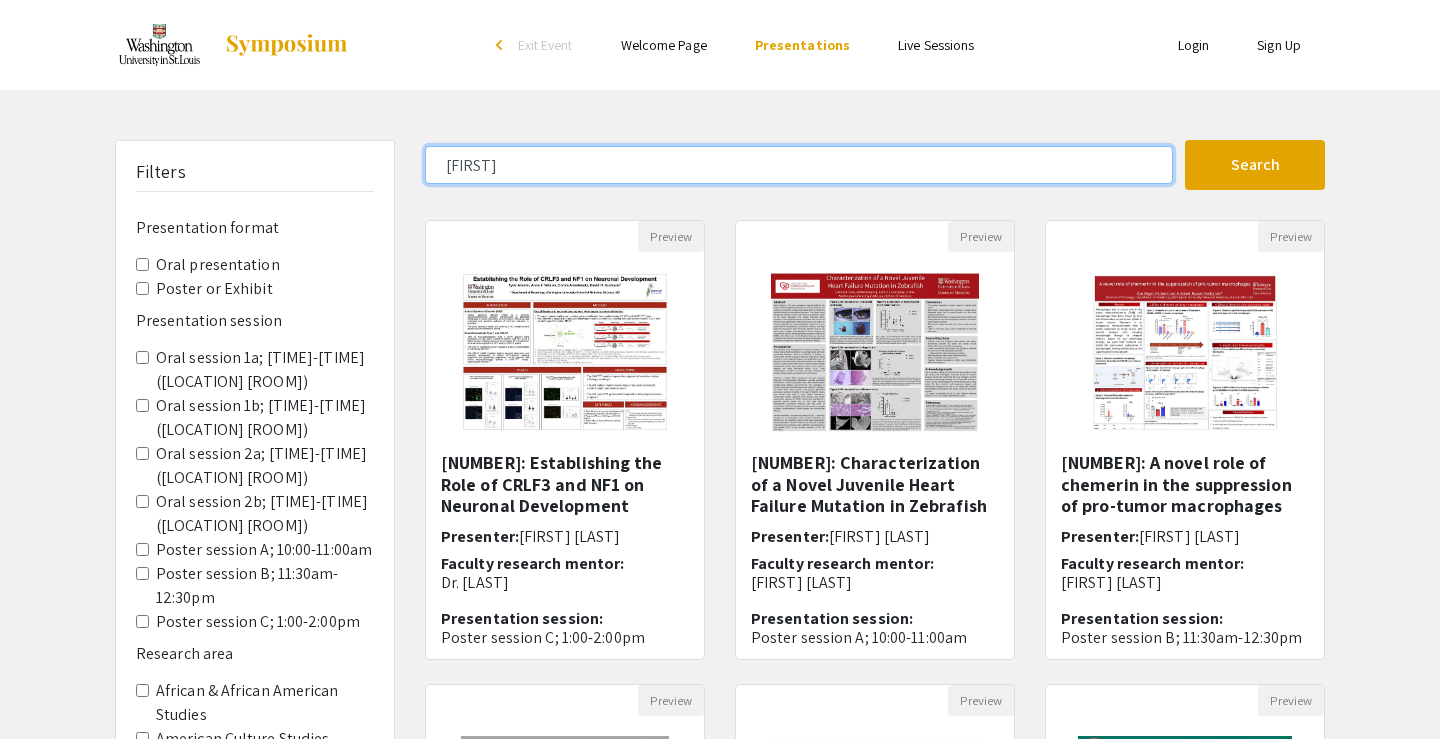 type on "[FIRST]" 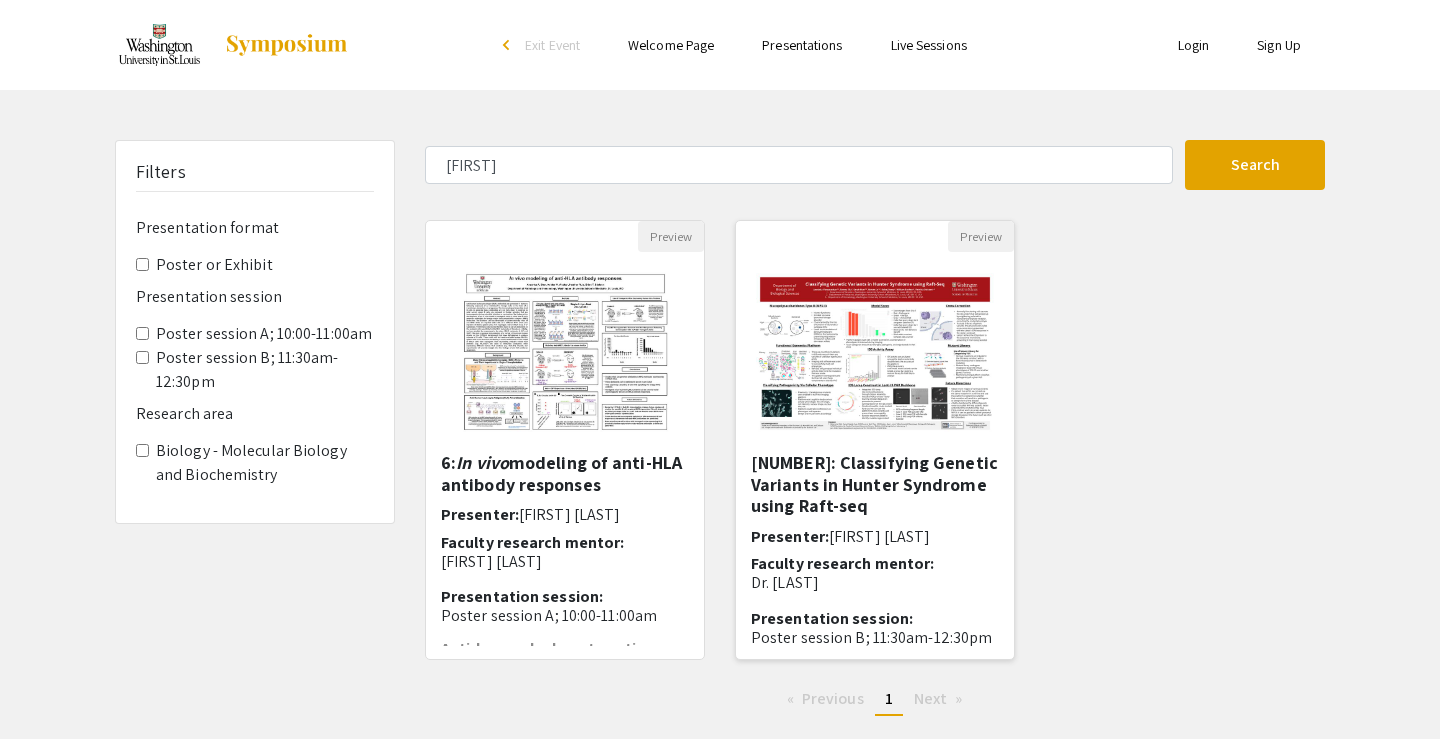 click 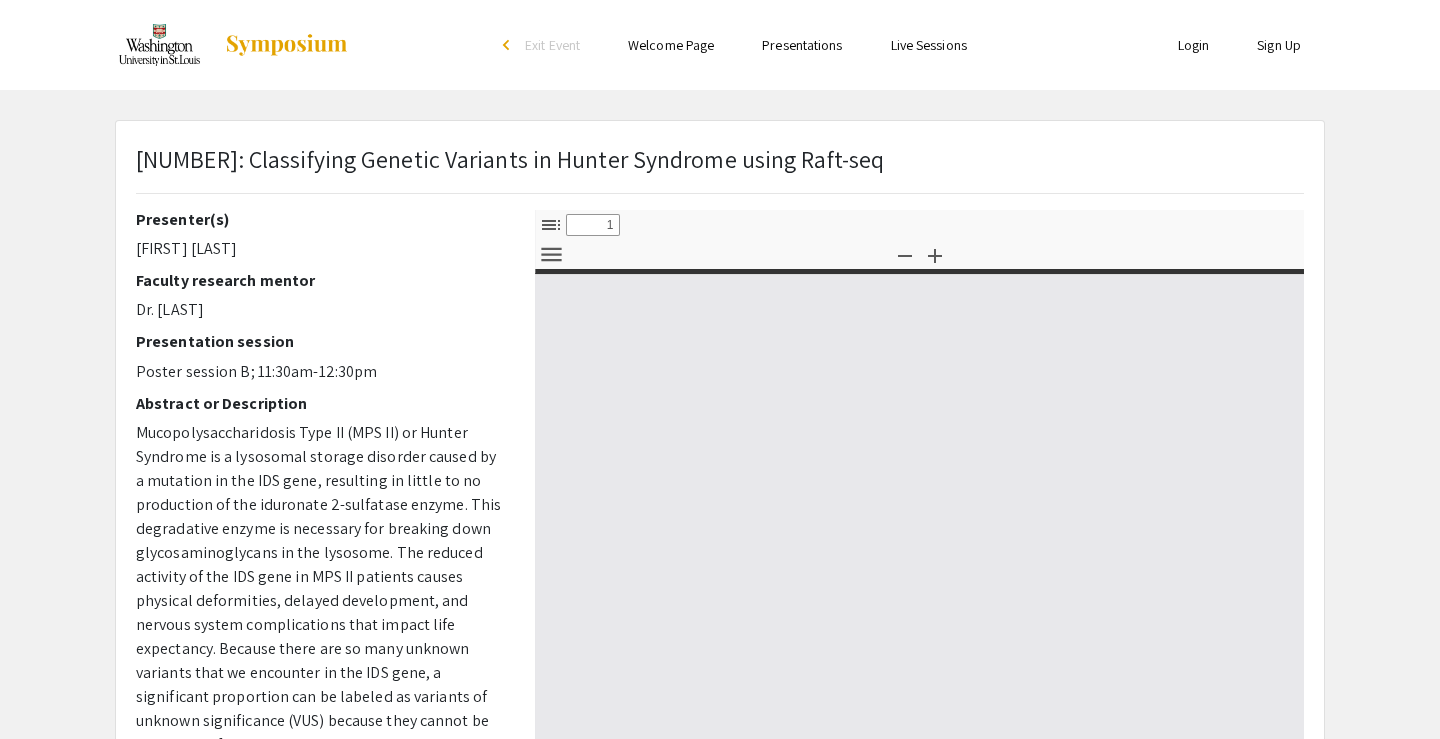 select on "custom" 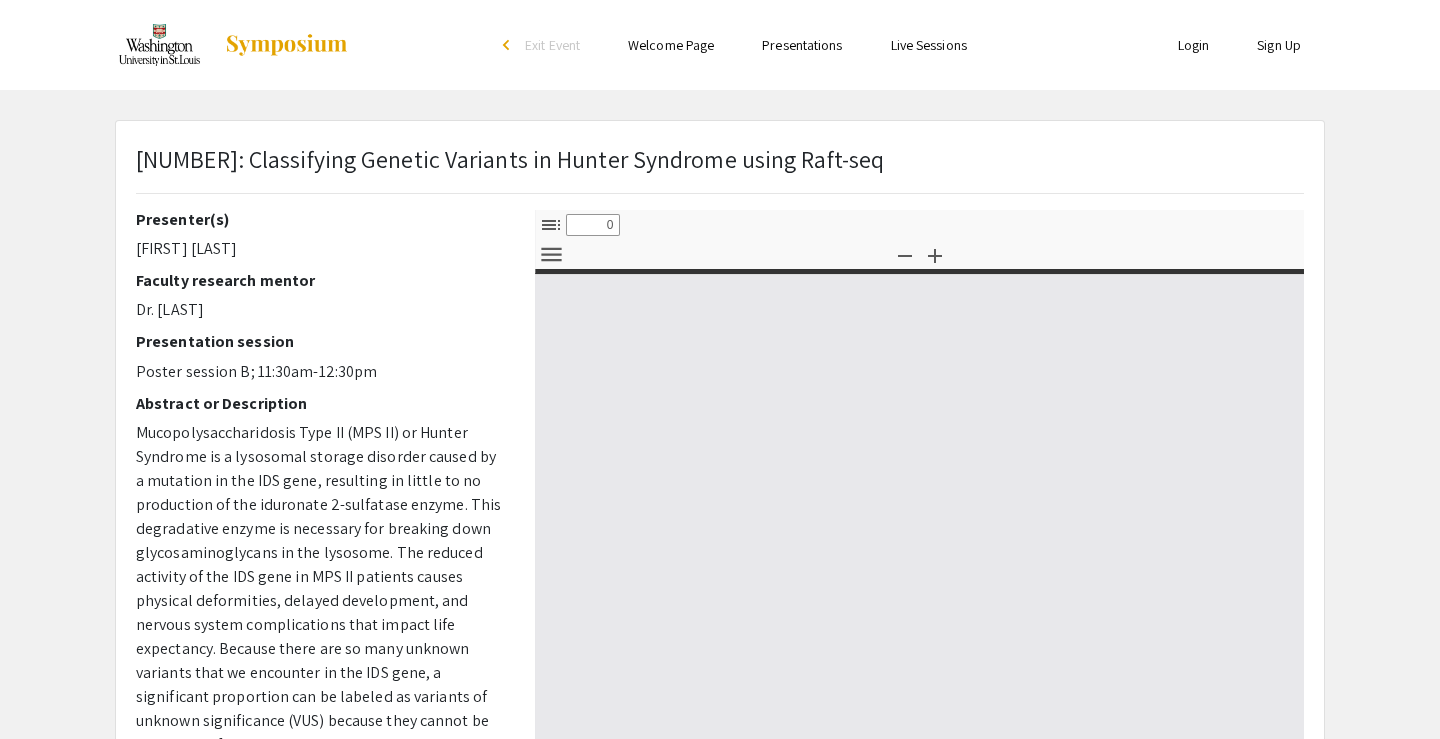 select on "custom" 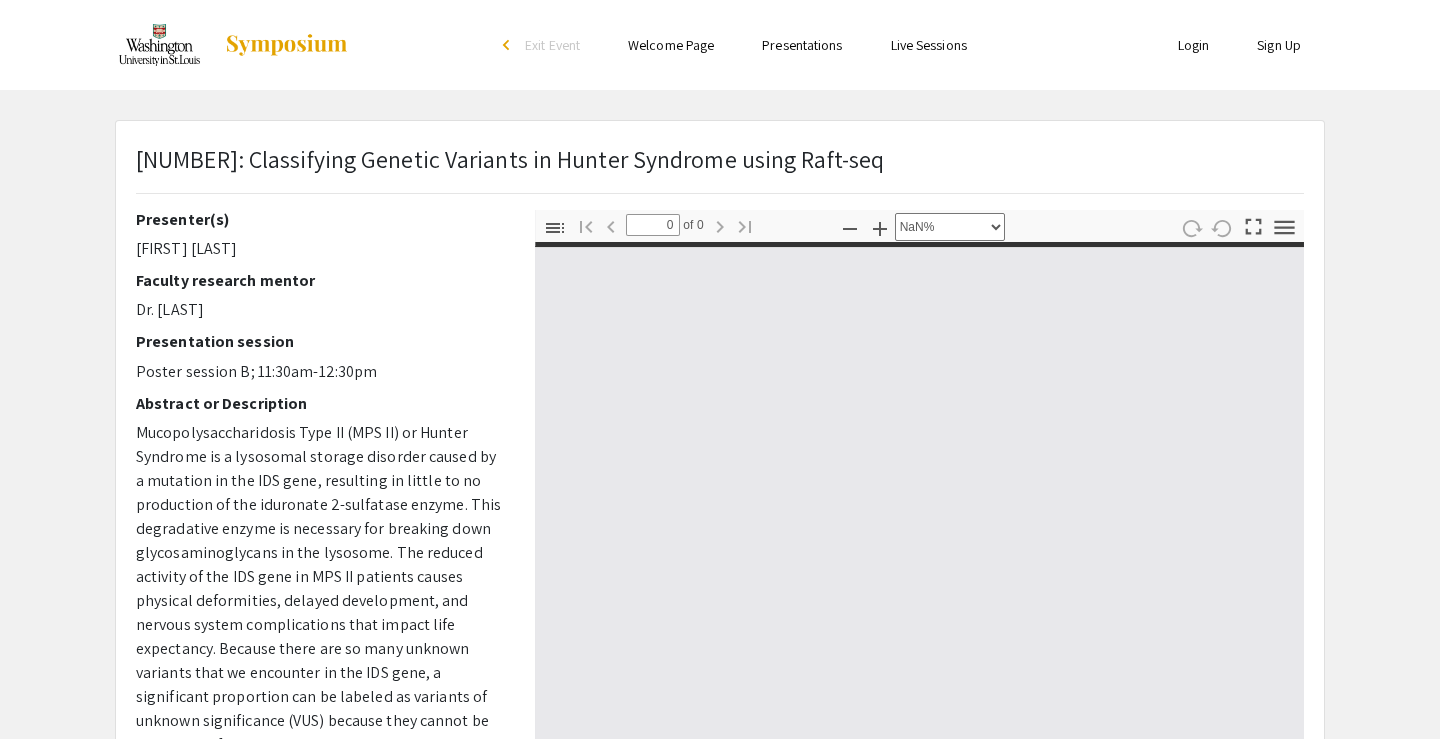 type on "1" 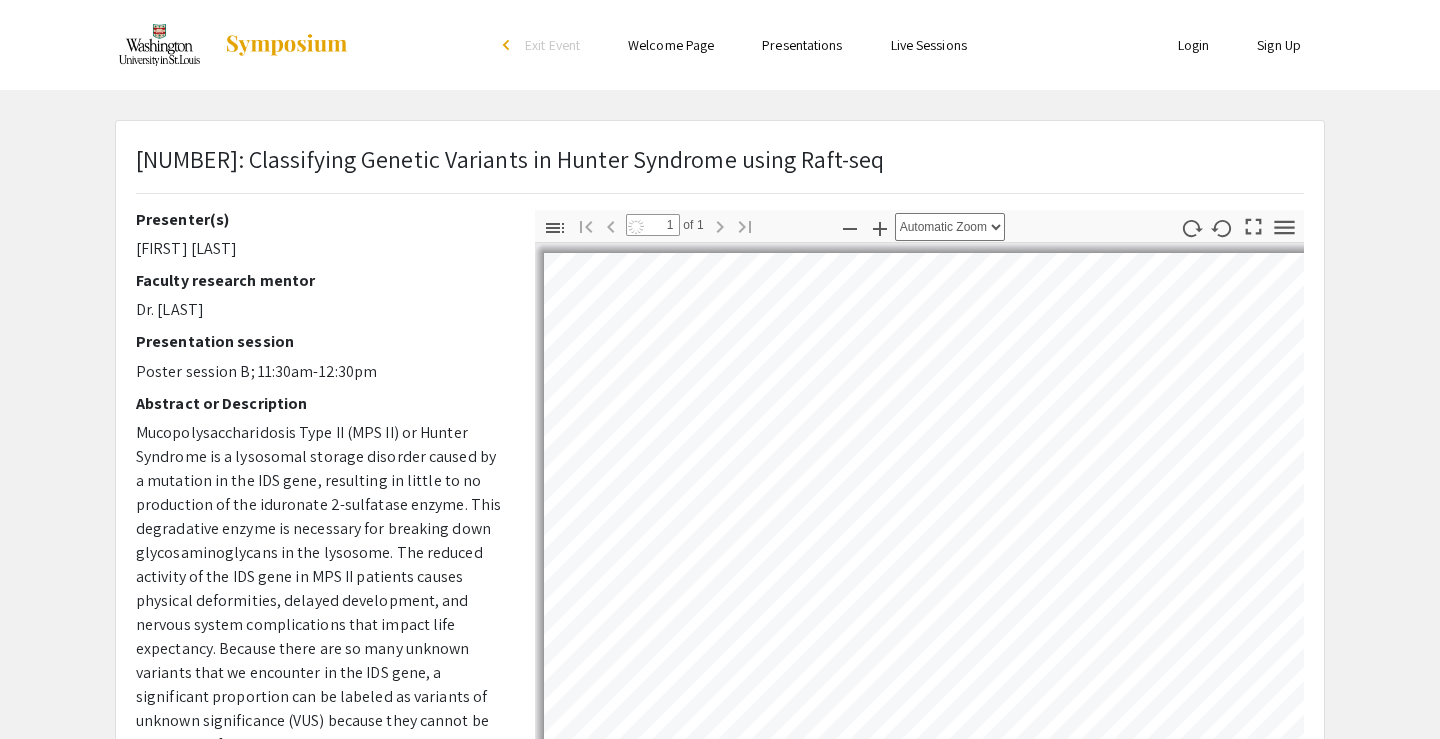select on "auto" 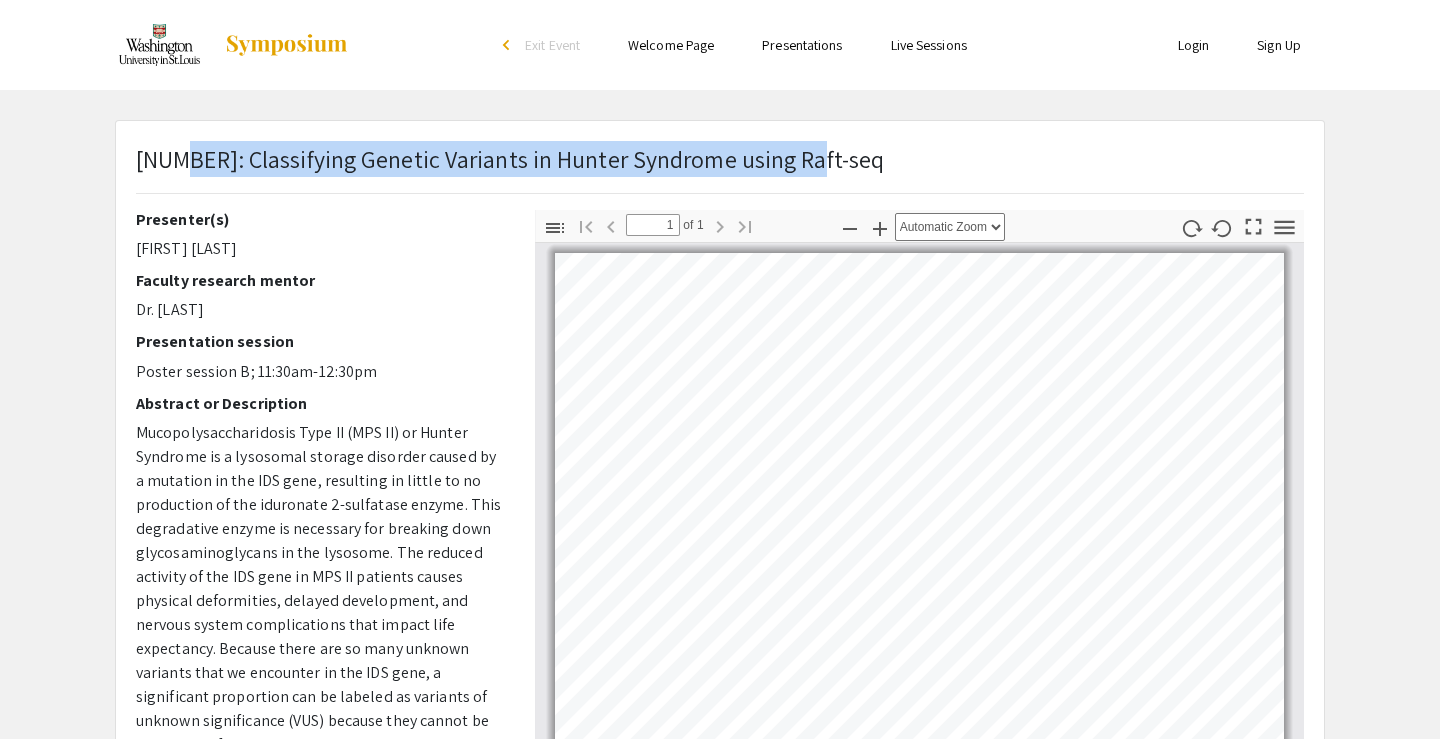 drag, startPoint x: 174, startPoint y: 158, endPoint x: 796, endPoint y: 153, distance: 622.0201 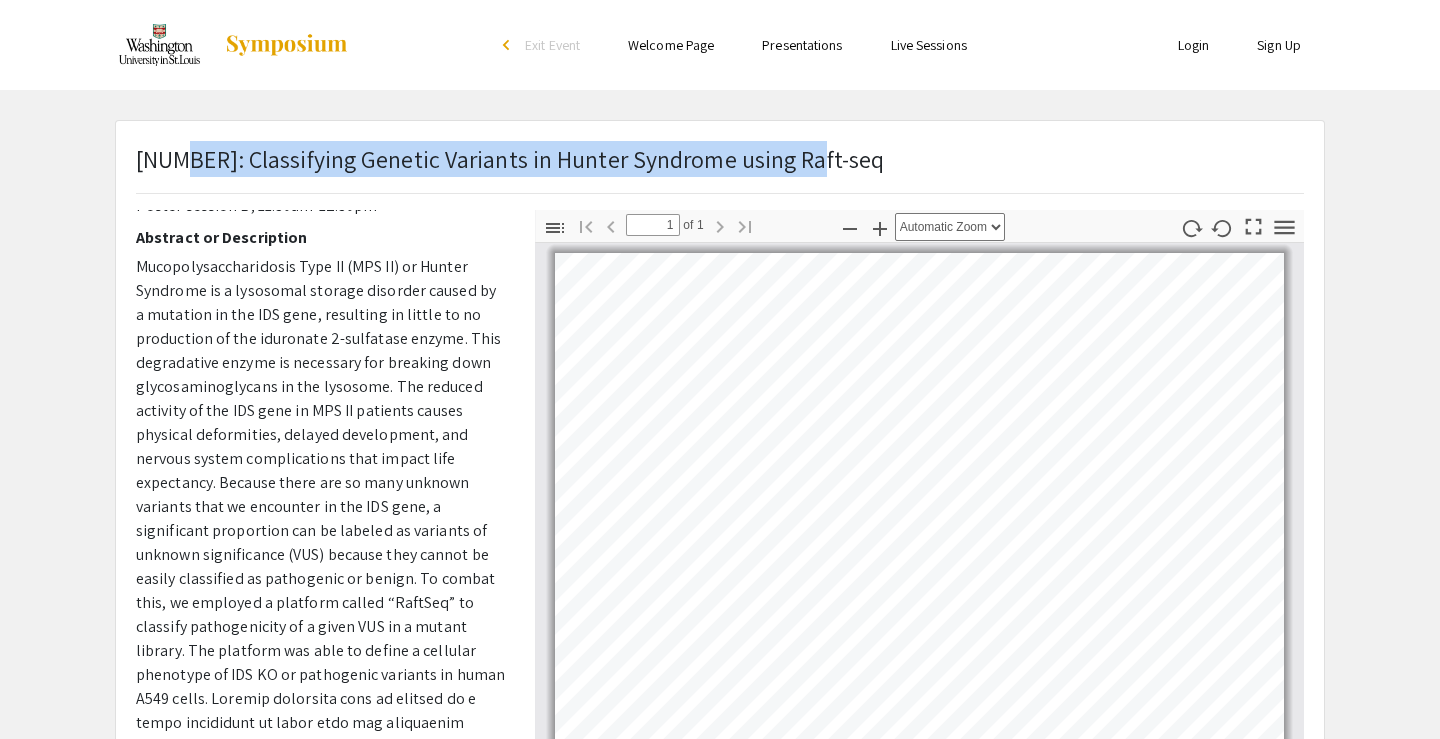 scroll, scrollTop: 0, scrollLeft: 0, axis: both 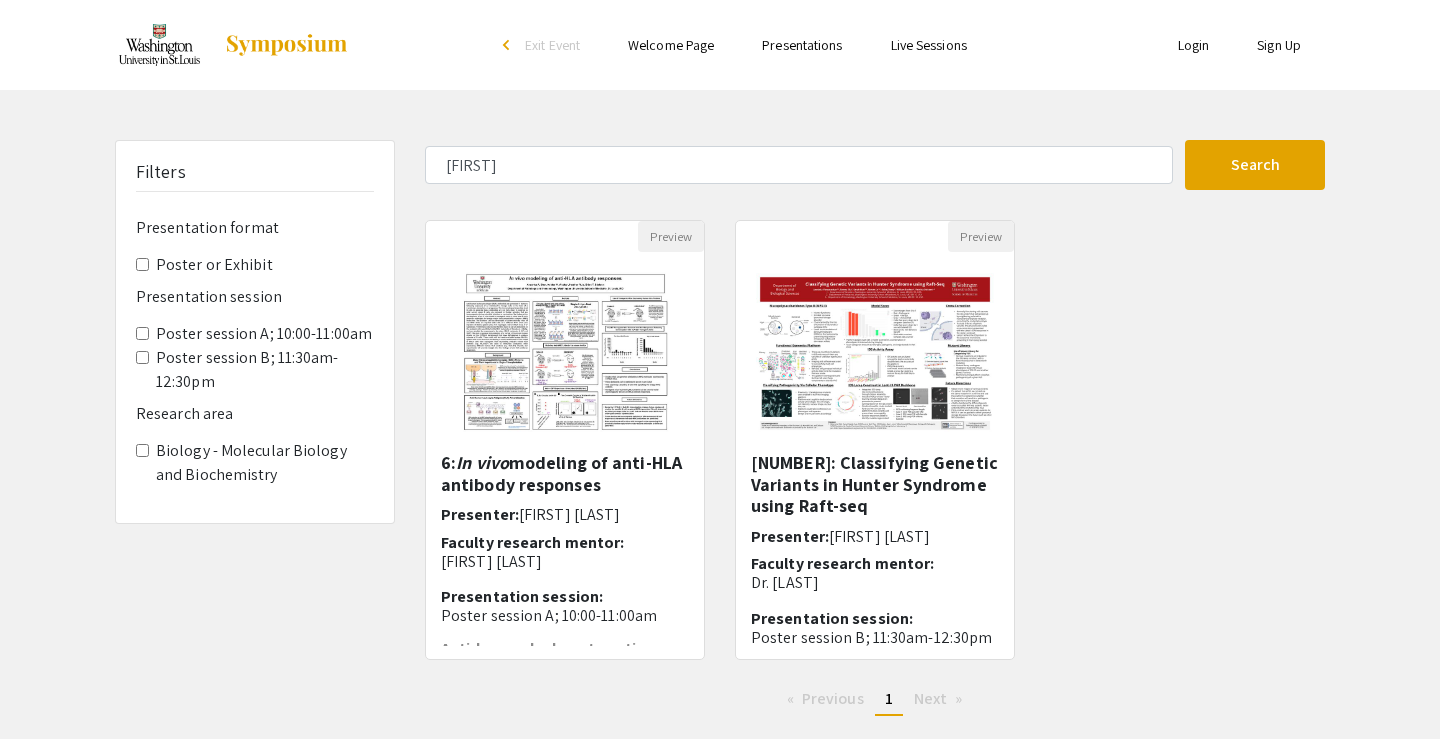 type 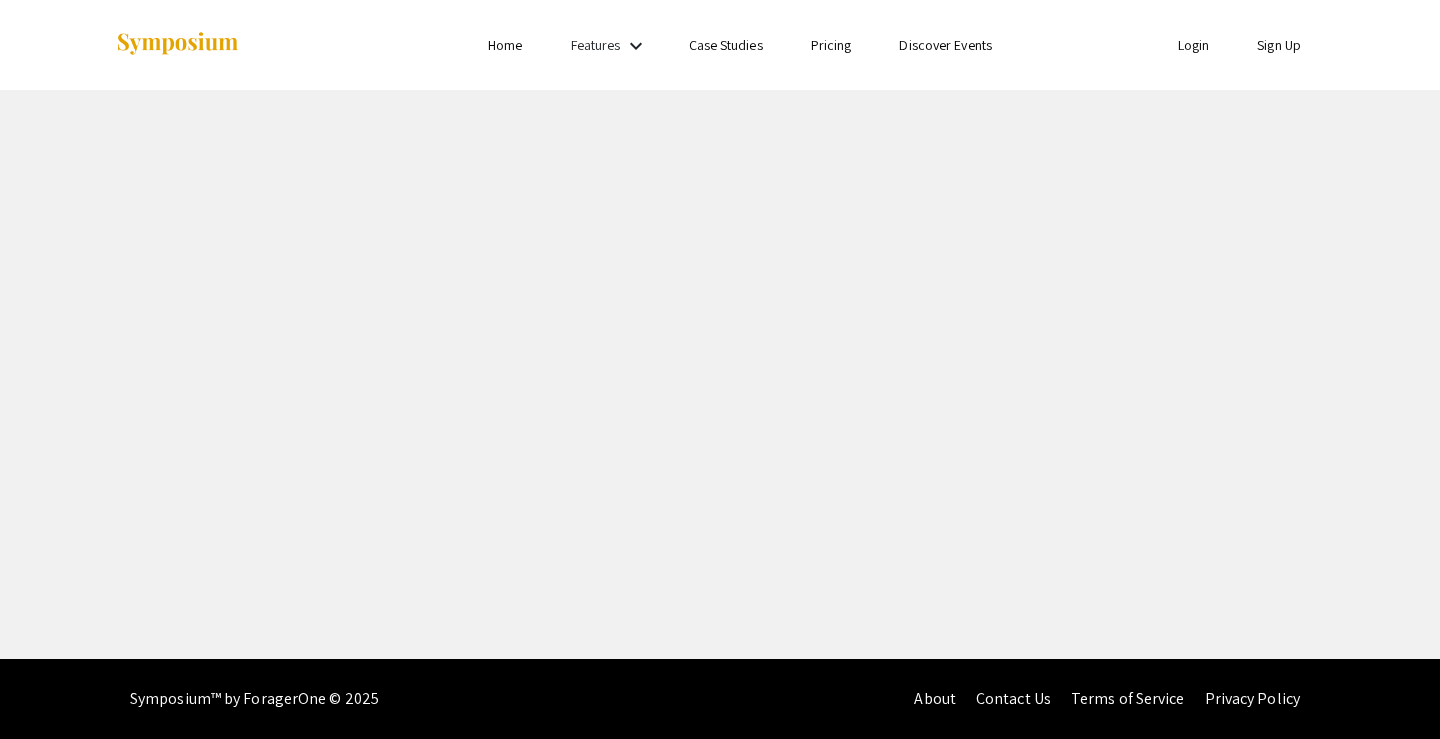 scroll, scrollTop: 0, scrollLeft: 0, axis: both 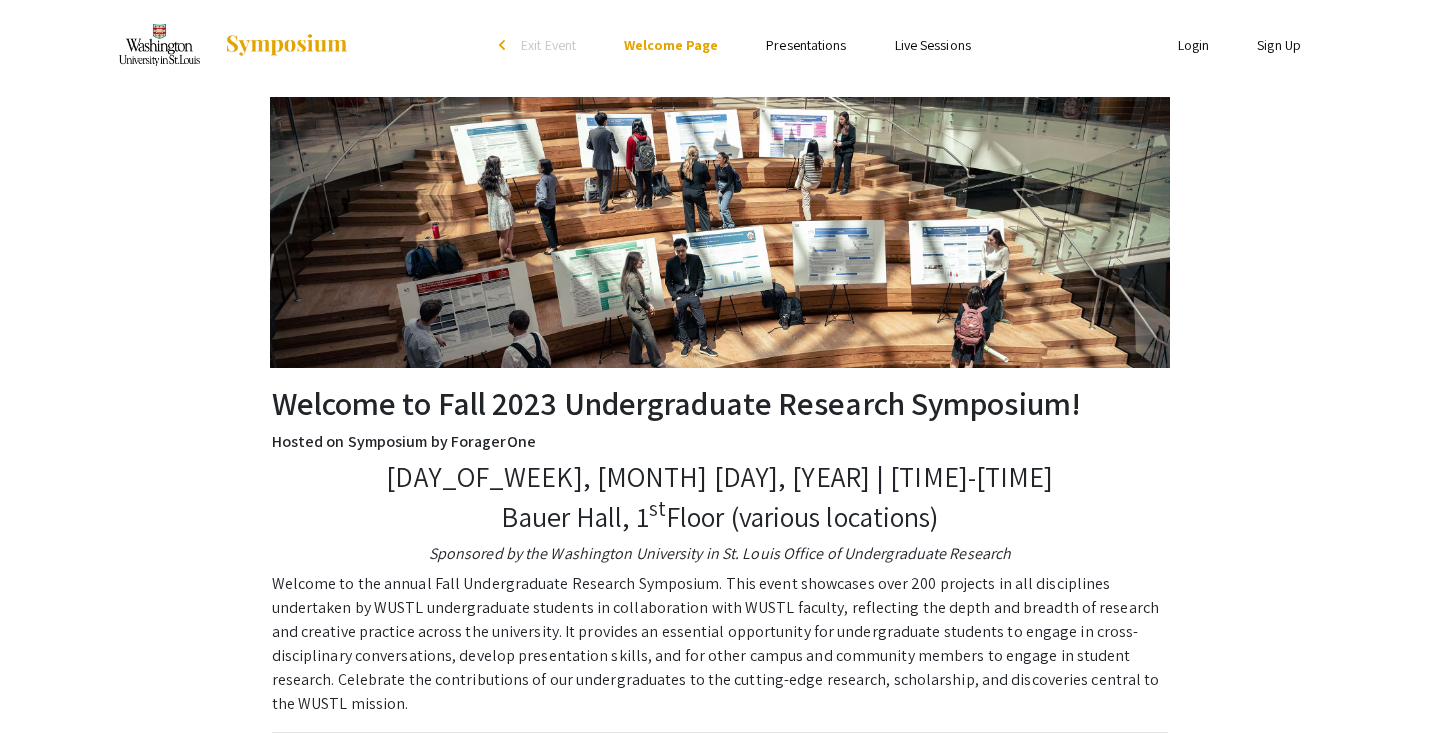 click on "Presentations" at bounding box center (806, 45) 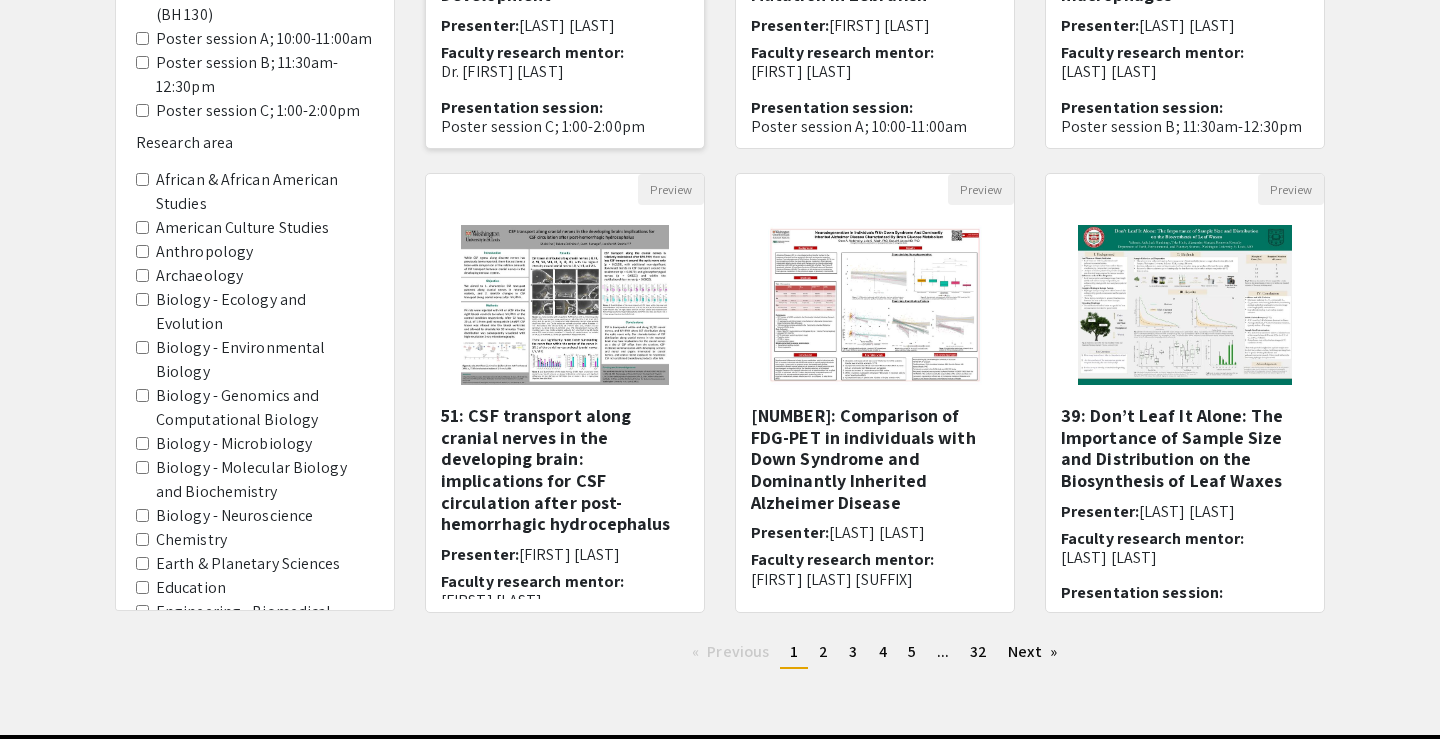 scroll, scrollTop: 514, scrollLeft: 0, axis: vertical 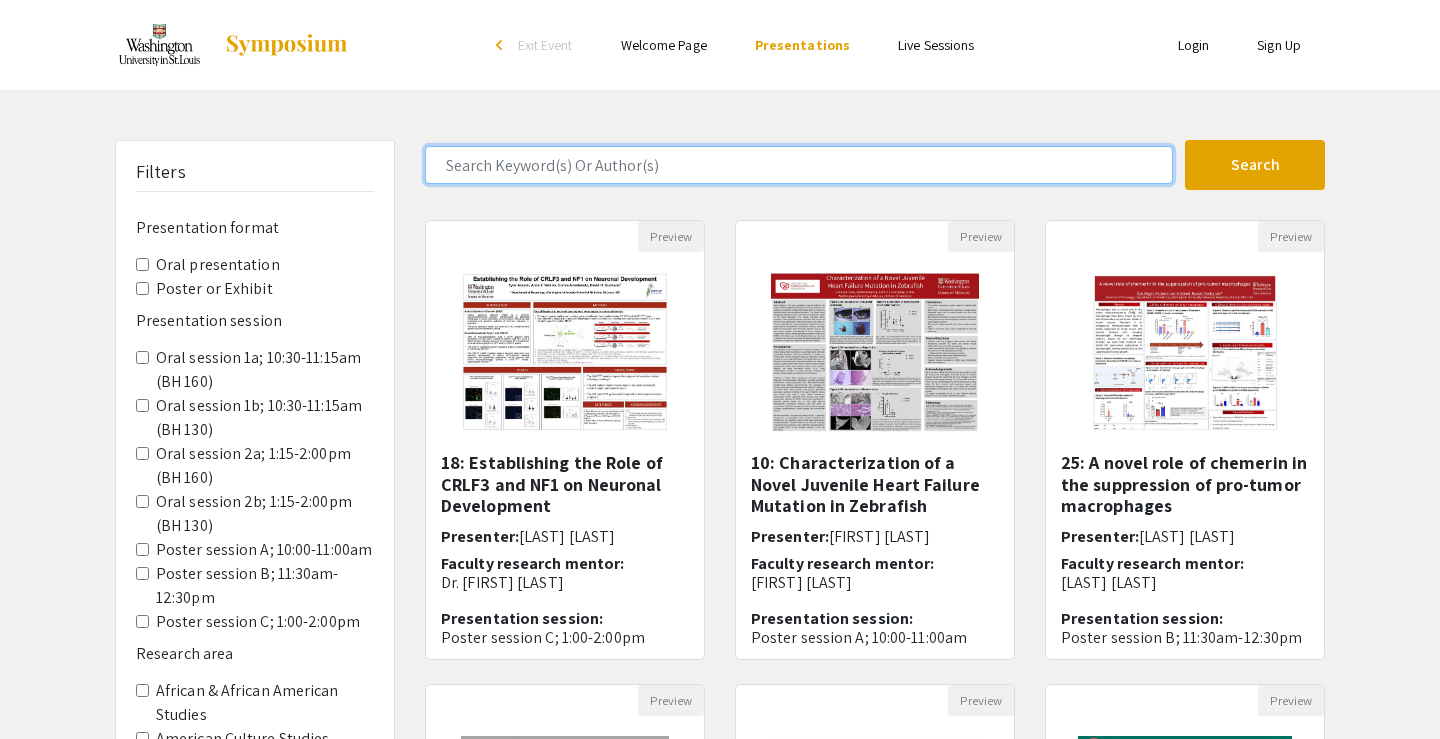 click 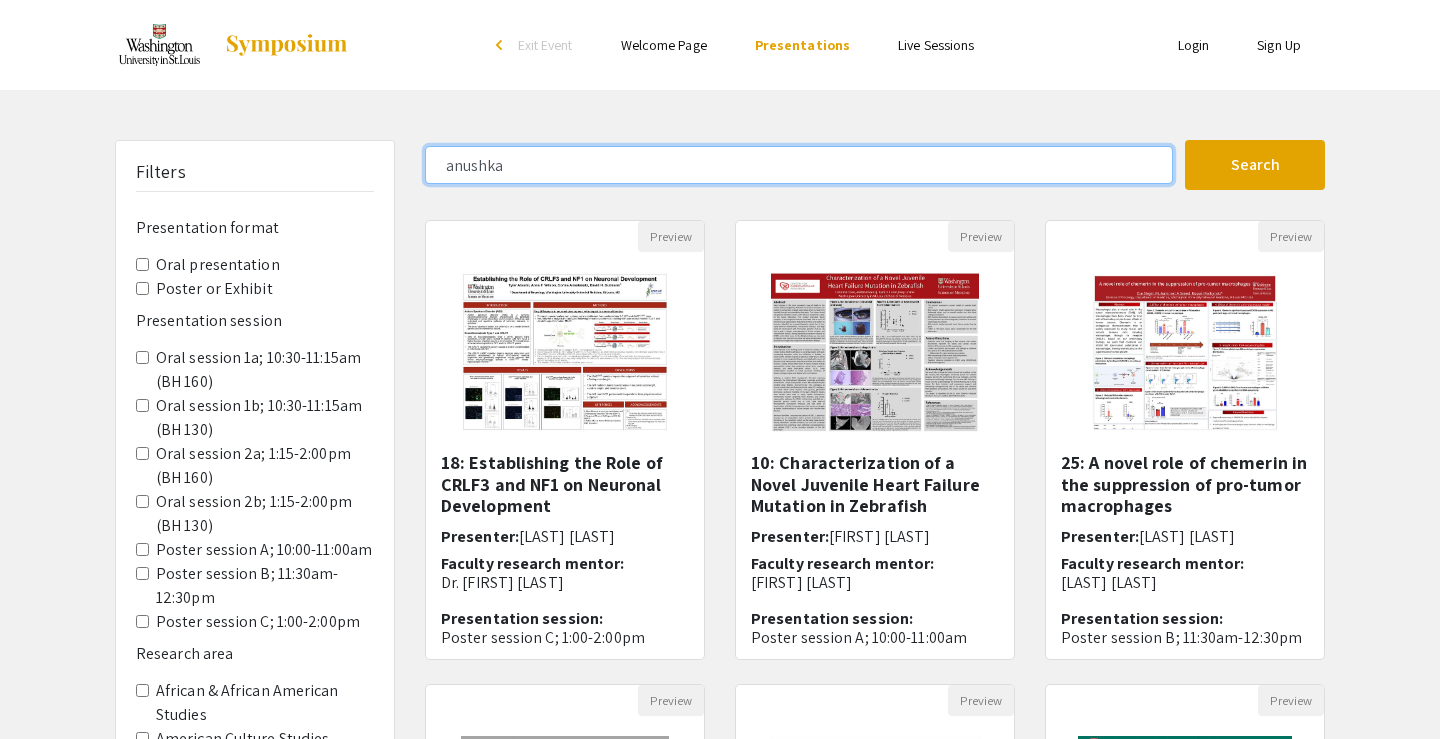 type on "anushka" 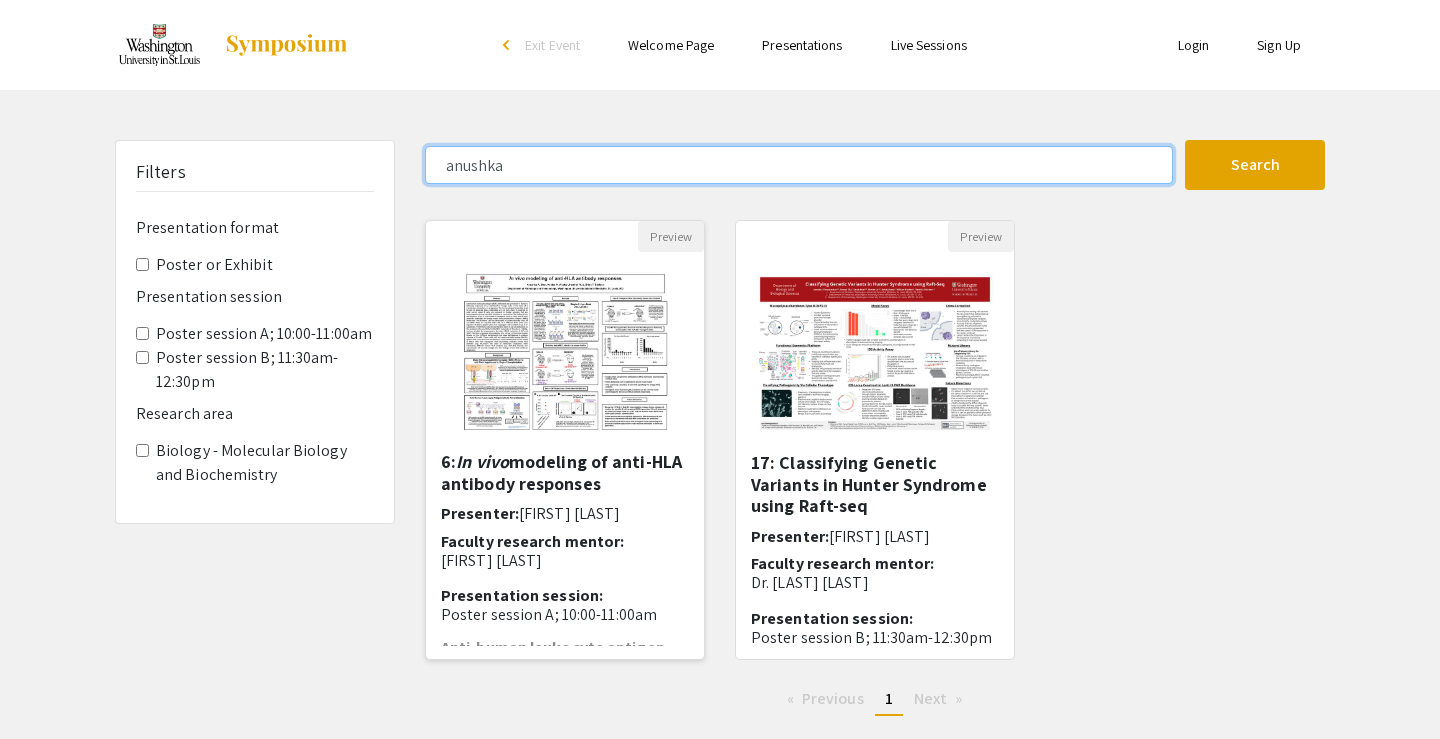 scroll, scrollTop: 0, scrollLeft: 0, axis: both 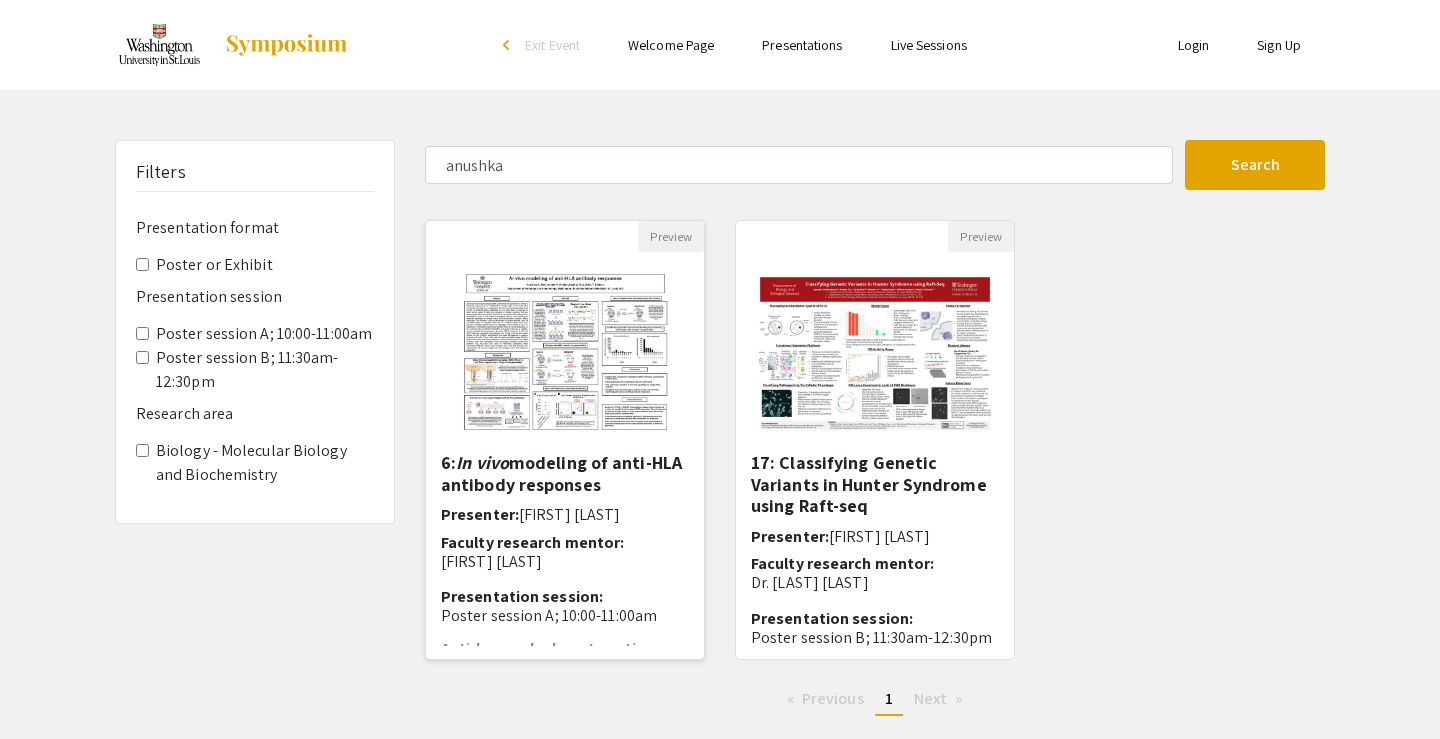 click 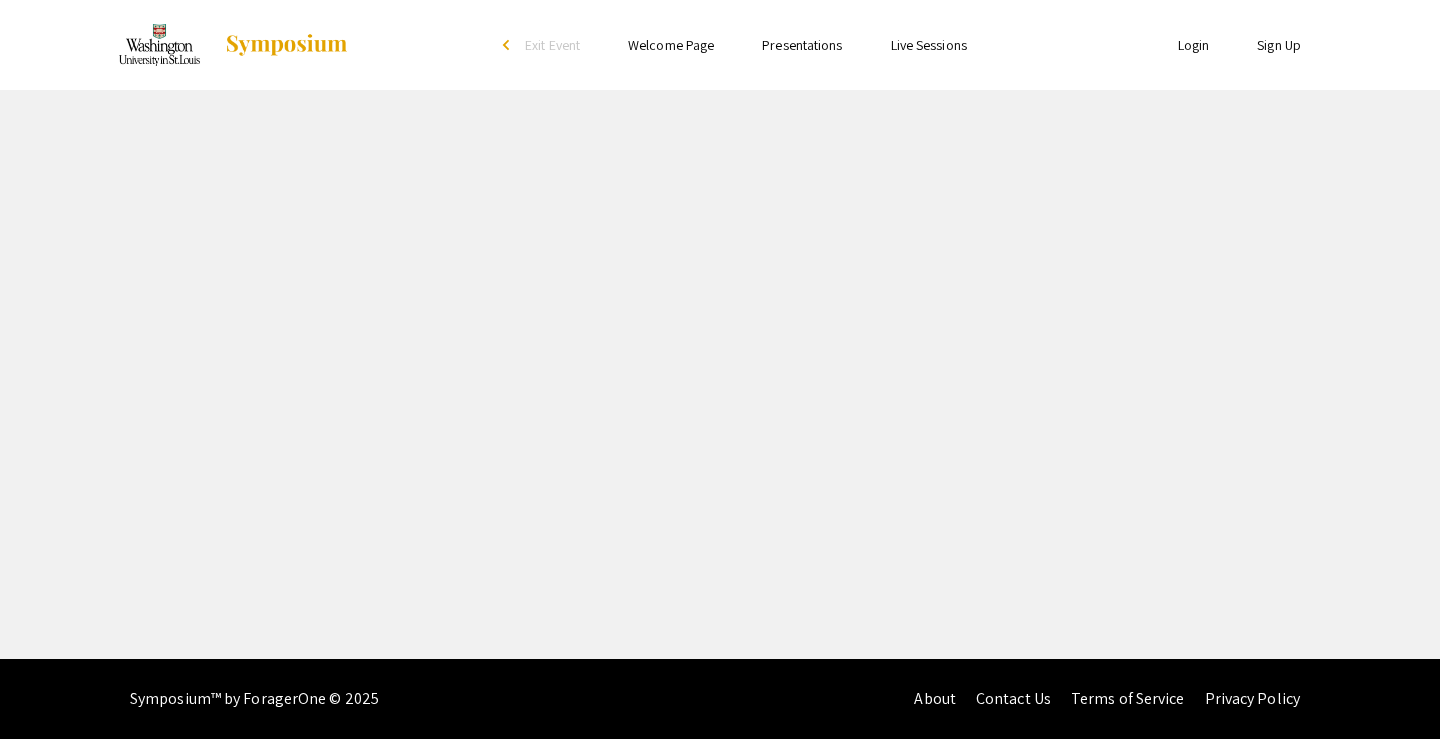 select on "custom" 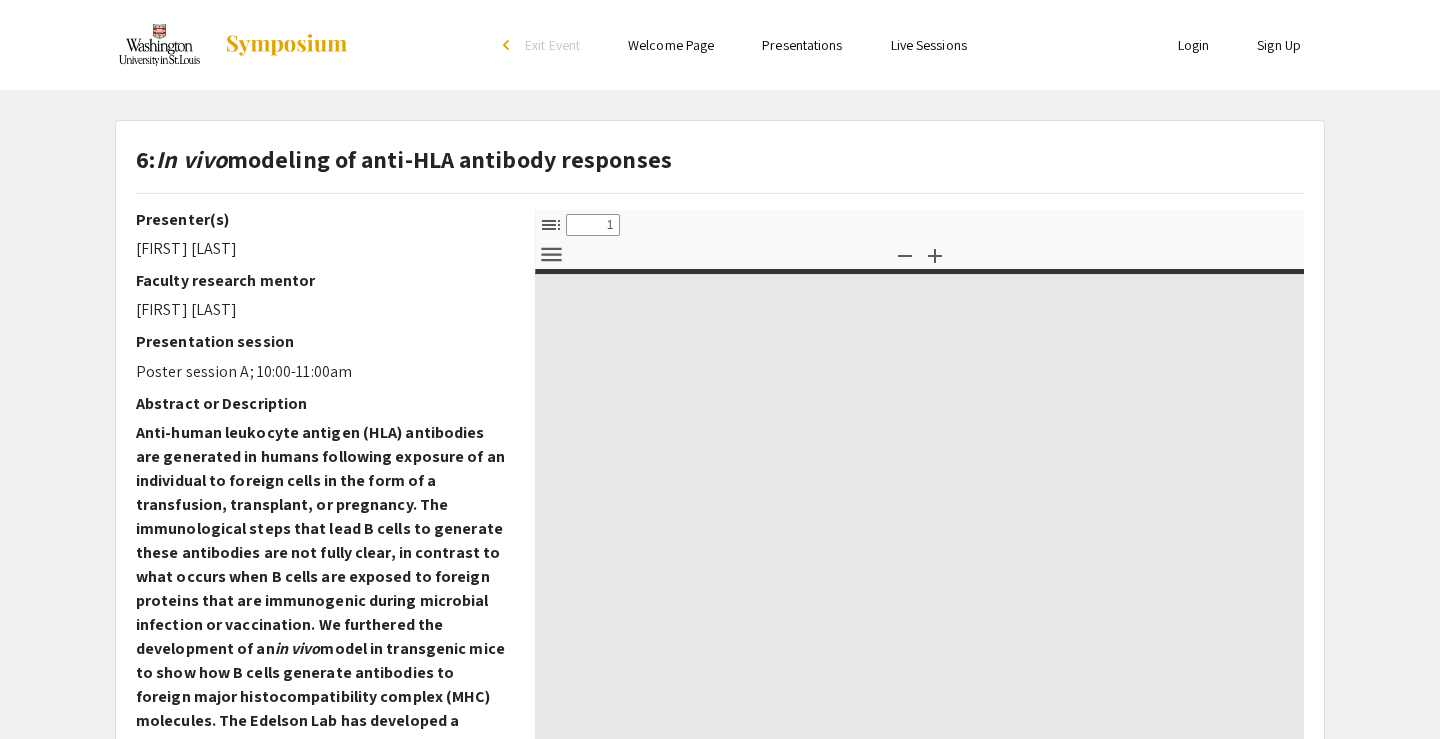 type on "0" 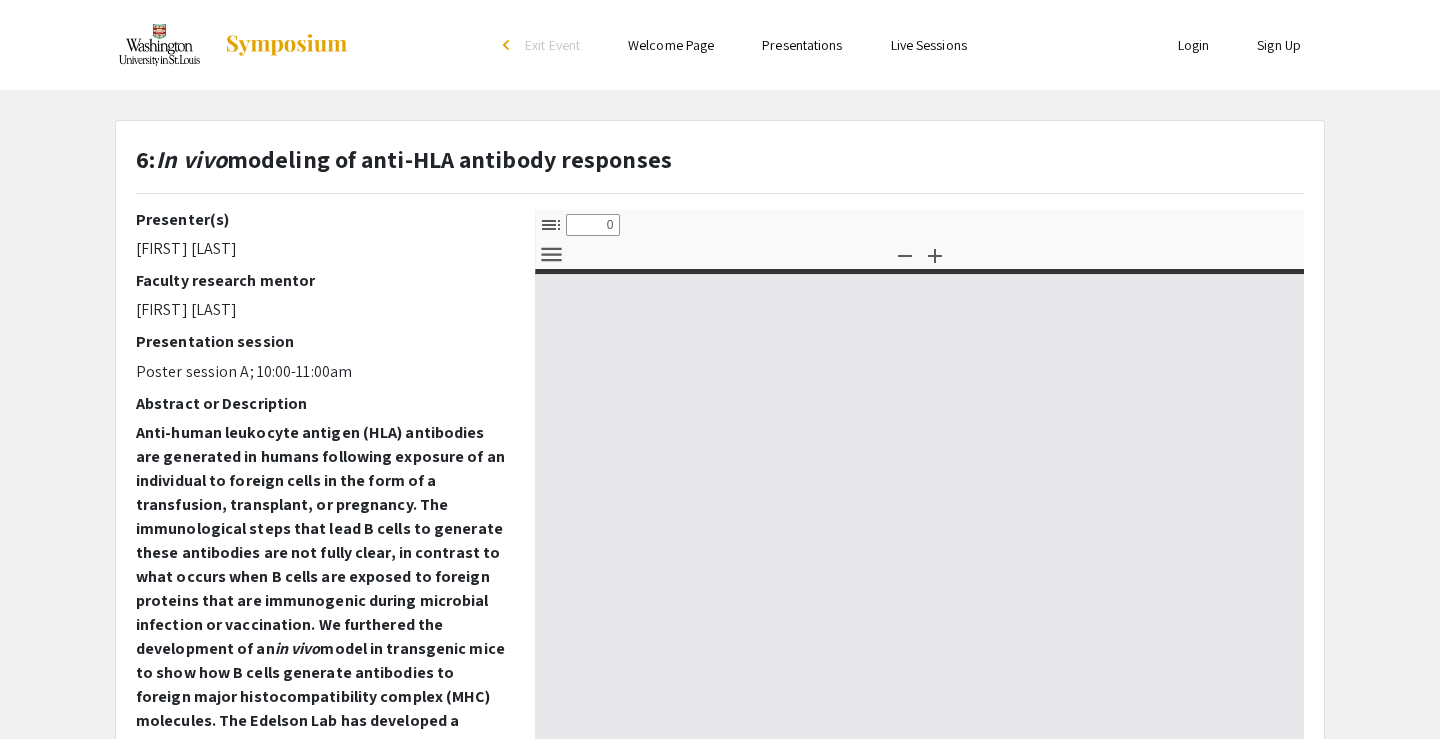 select on "custom" 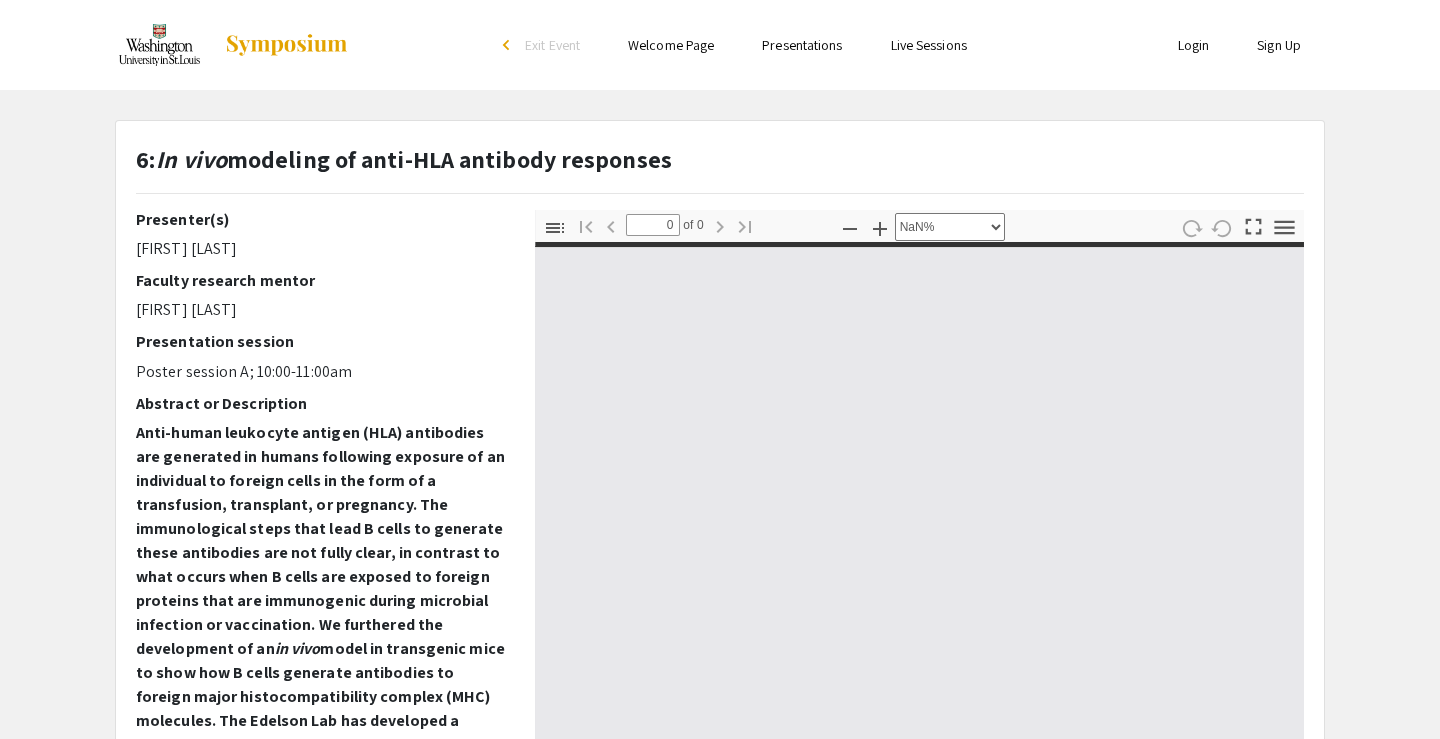 type on "1" 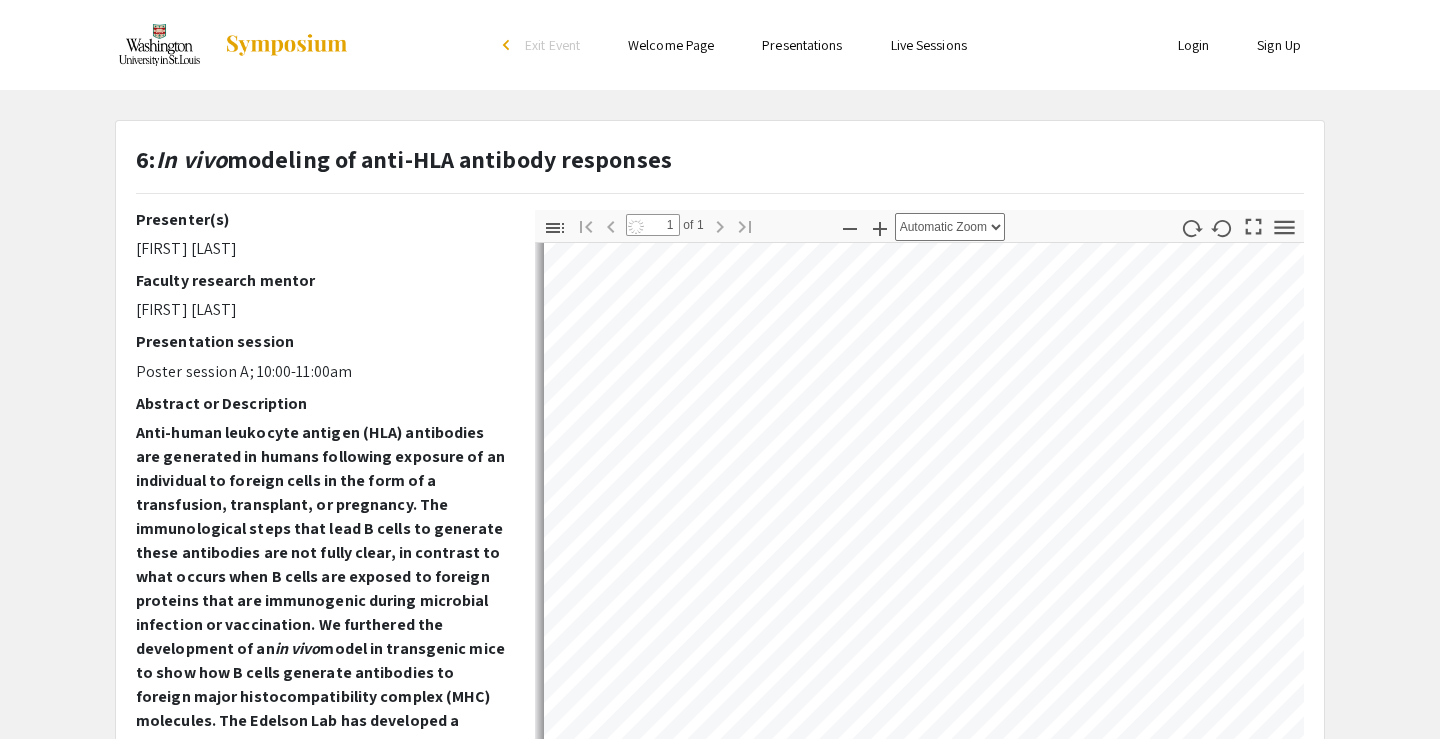 scroll, scrollTop: 0, scrollLeft: 0, axis: both 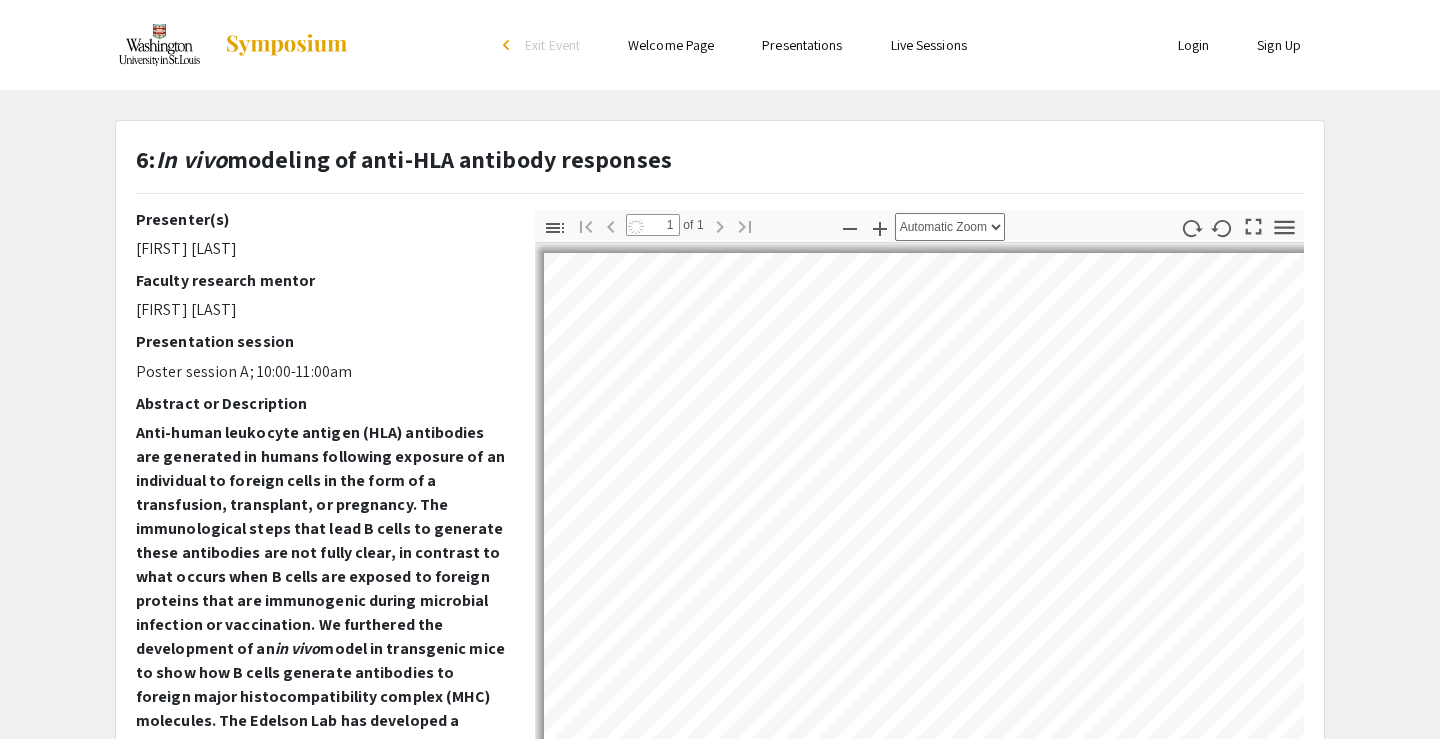 select on "auto" 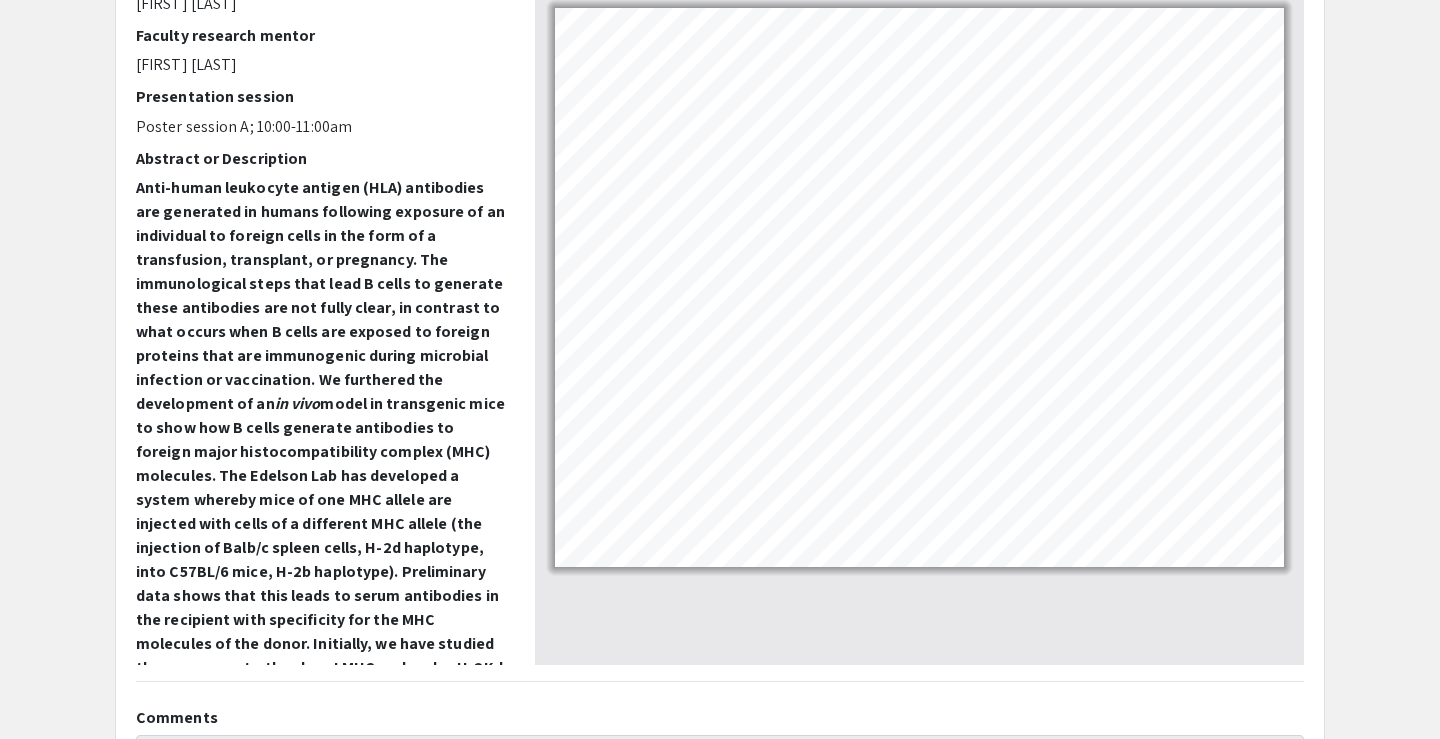 scroll, scrollTop: 248, scrollLeft: 0, axis: vertical 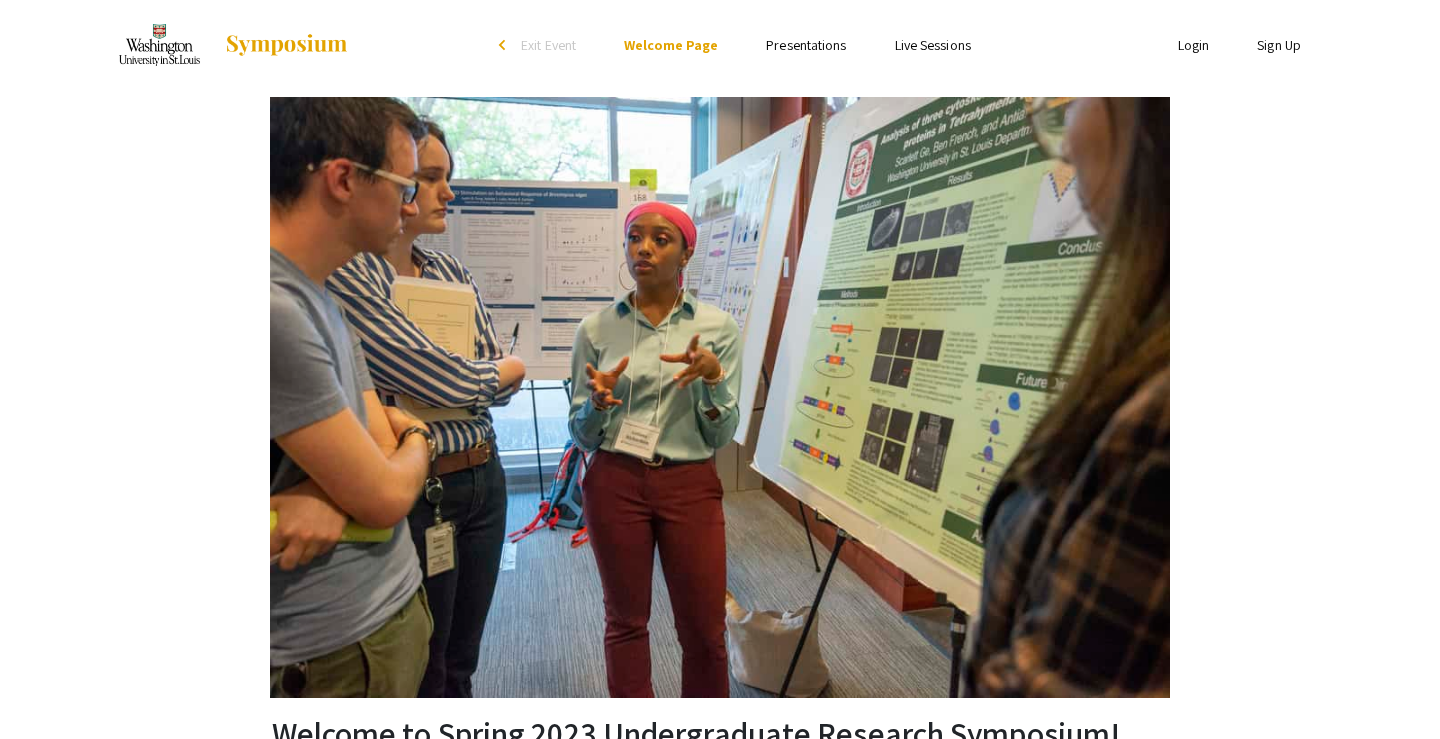 click on "Presentations" at bounding box center (806, 45) 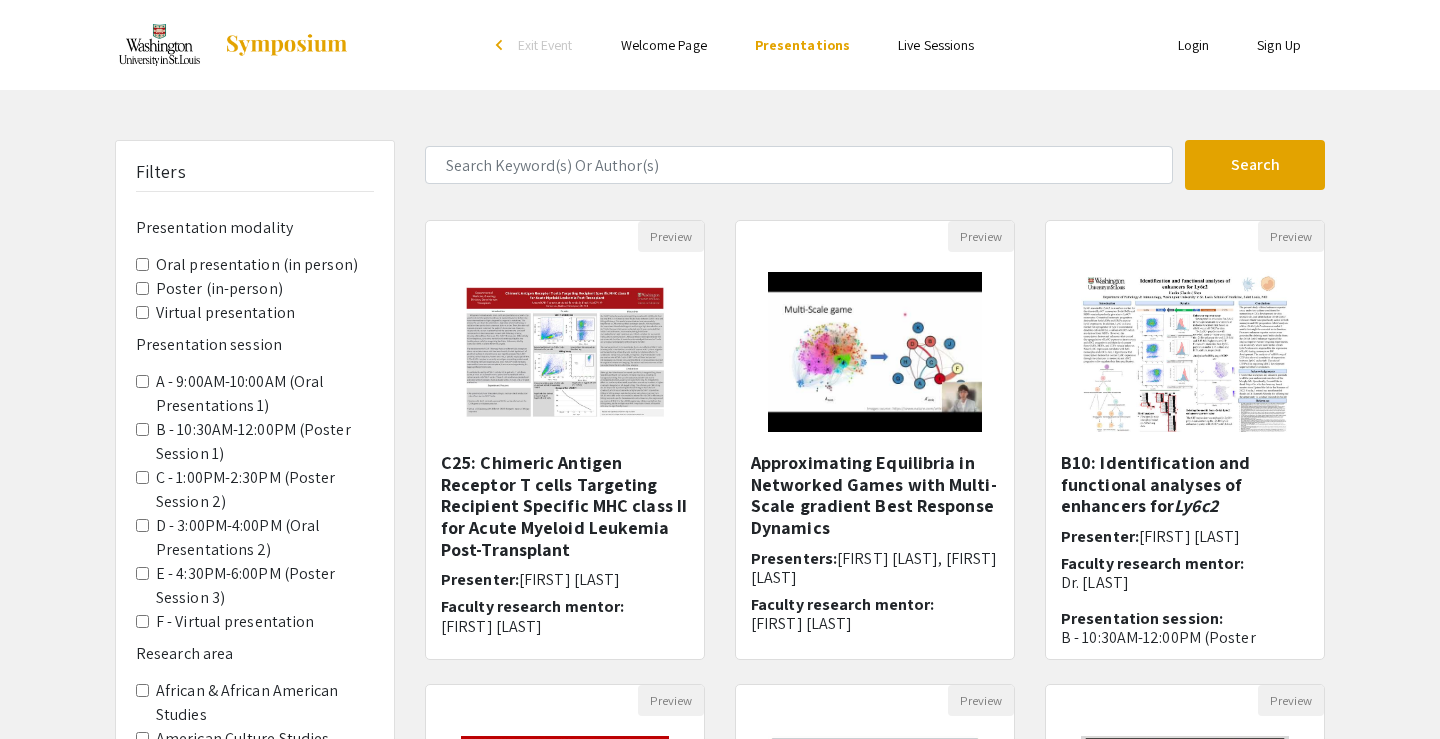 click on "Approximating Equilibria in Networked Games with Multi-Scale gradient Best Response Dynamics Presenters: [FIRST] [LAST], [FIRST] [LAST] Faculty research mentor: [FIRST] [LAST] Presentation session: F - Virtual presentation Networked games are a powerful framework for compactly representing strategic interactions among self-interested agents, and co..." 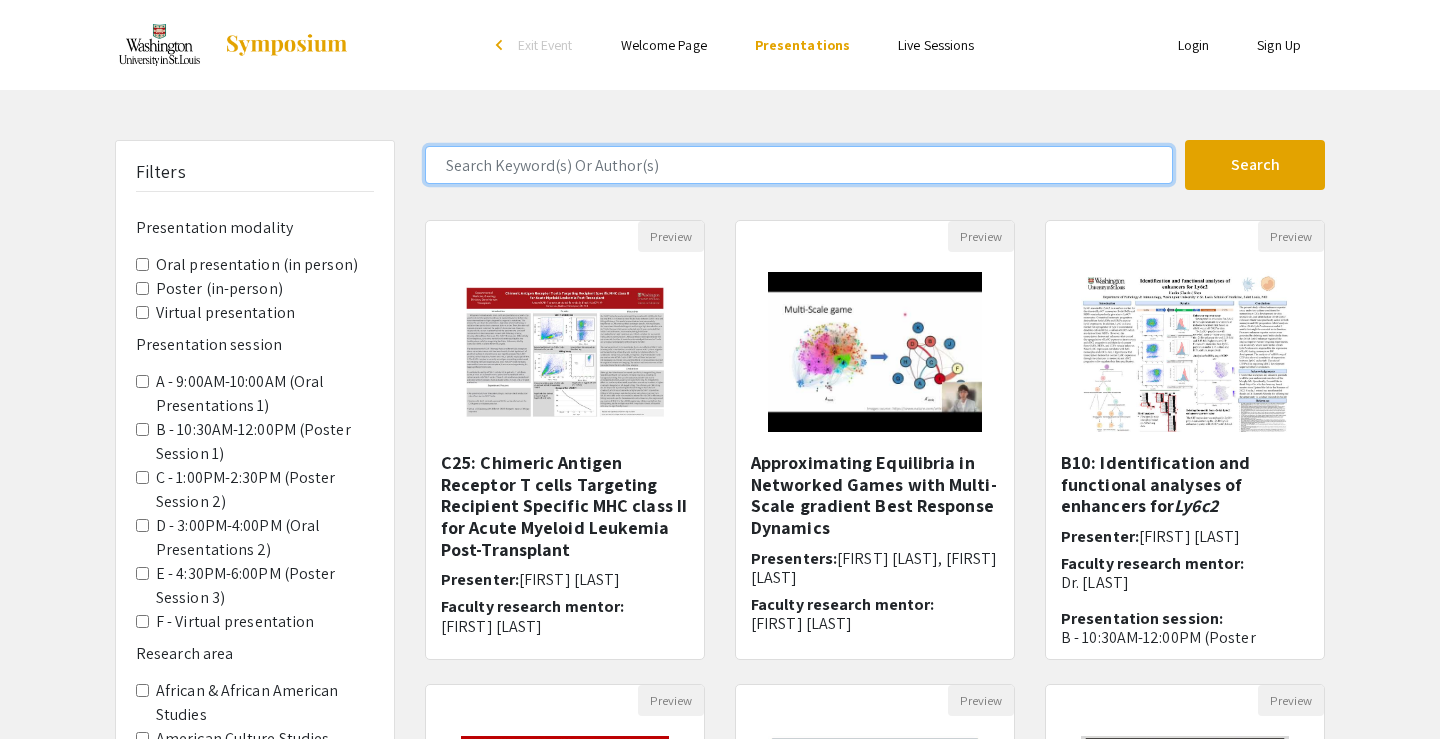 drag, startPoint x: 728, startPoint y: 159, endPoint x: 728, endPoint y: 145, distance: 14 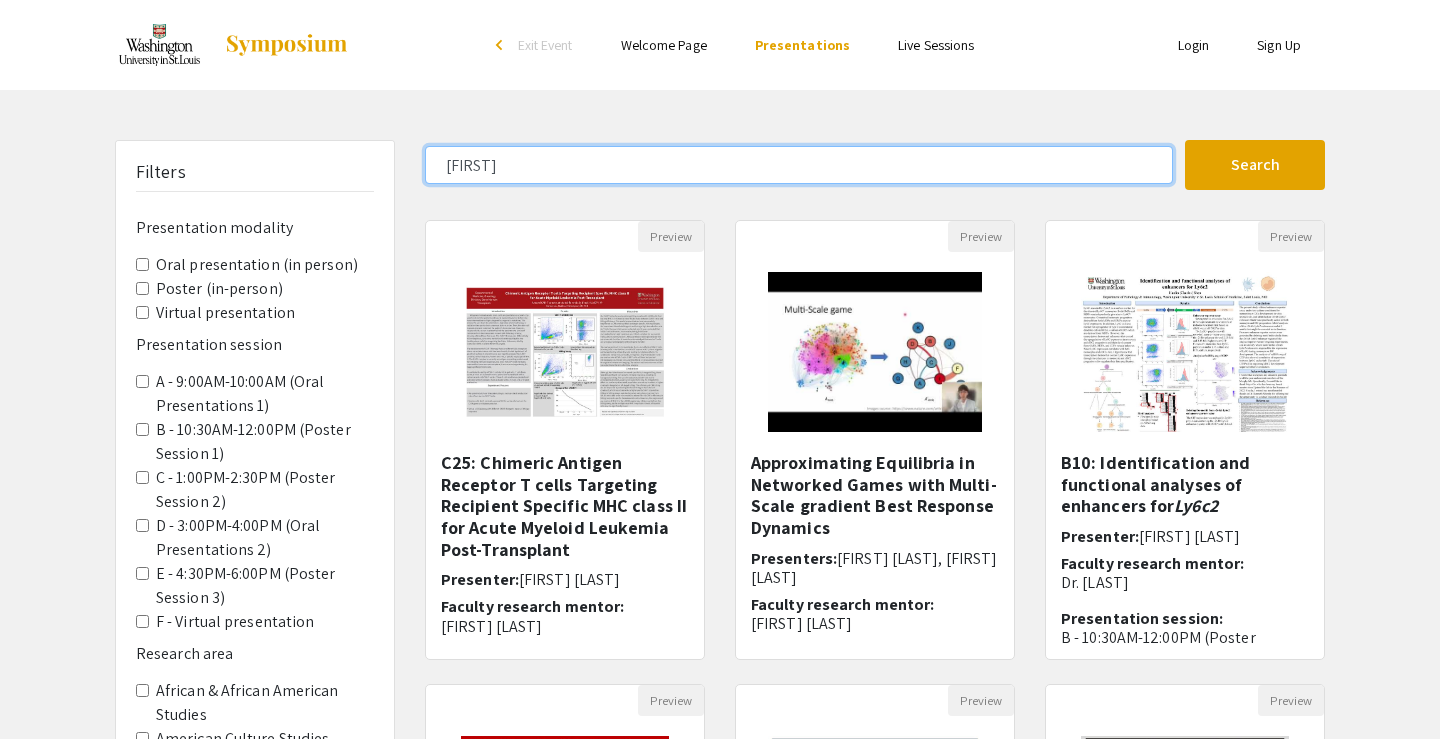 type on "anushka" 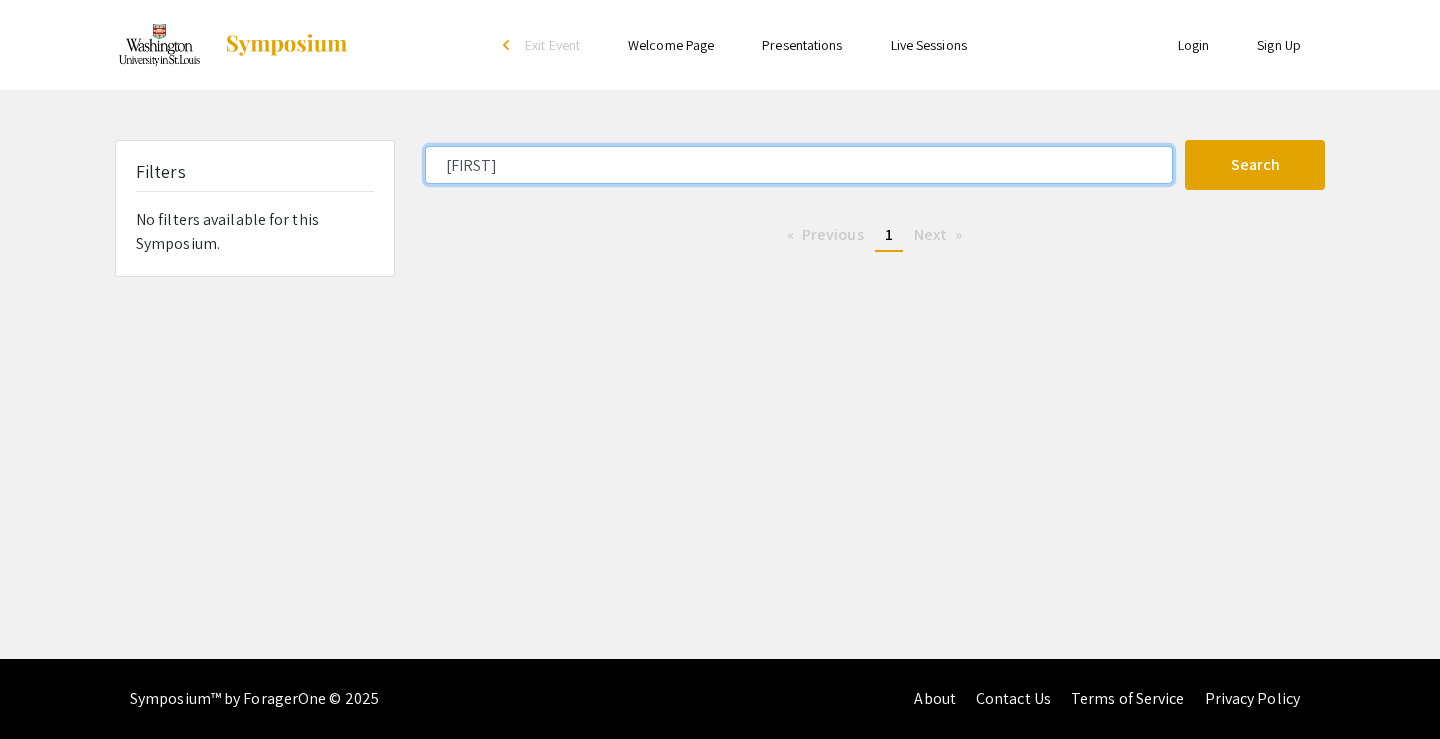 type 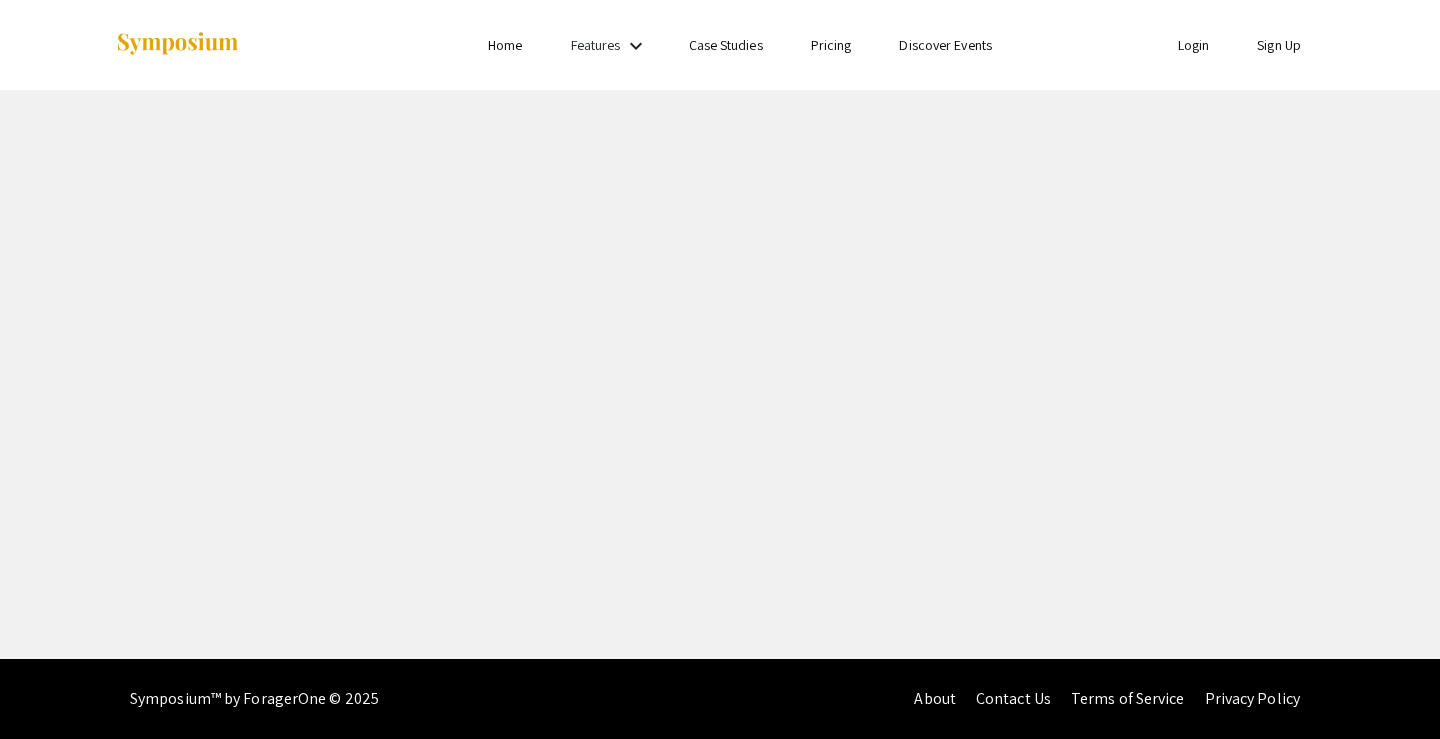 scroll, scrollTop: 0, scrollLeft: 0, axis: both 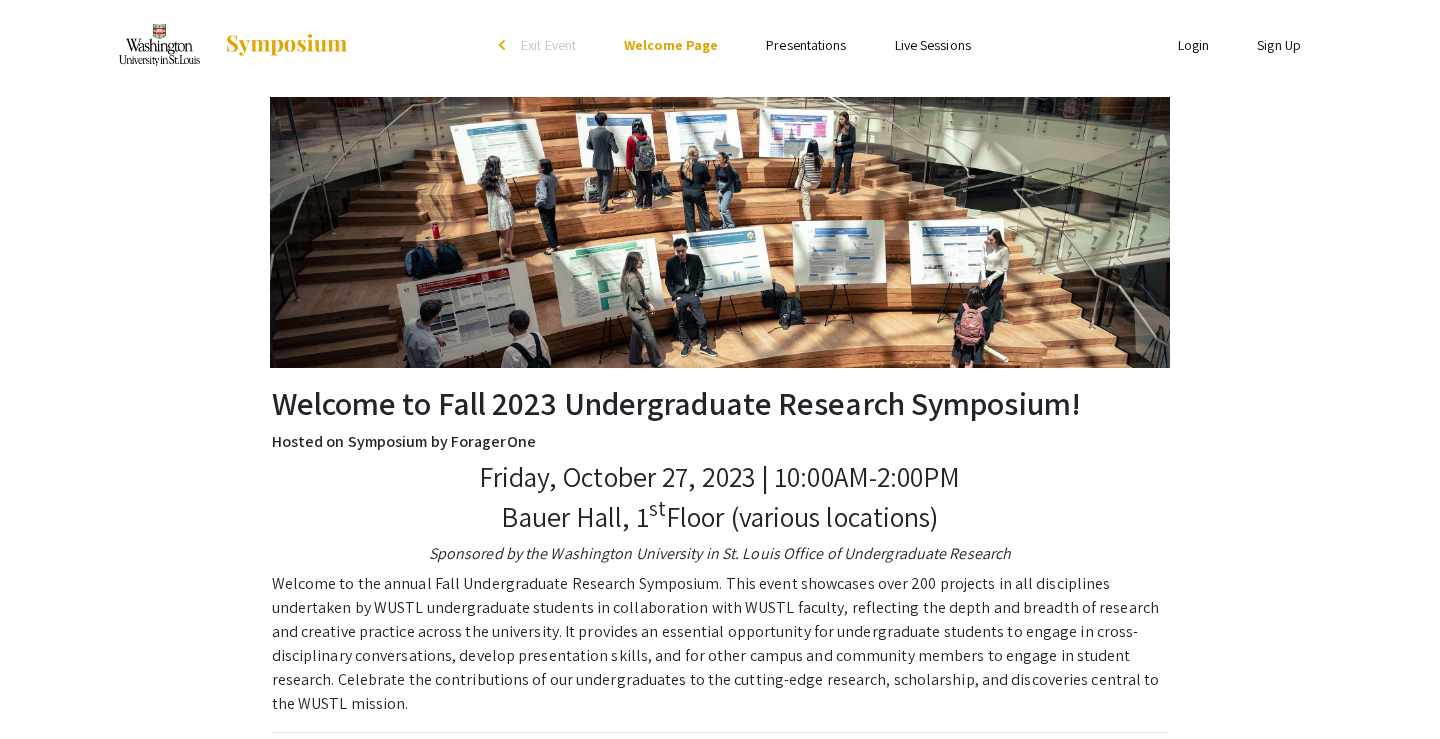 click on "Skip navigation  arrow_back_ios Exit Event Welcome Page Presentations Live Sessions" at bounding box center (719, 45) 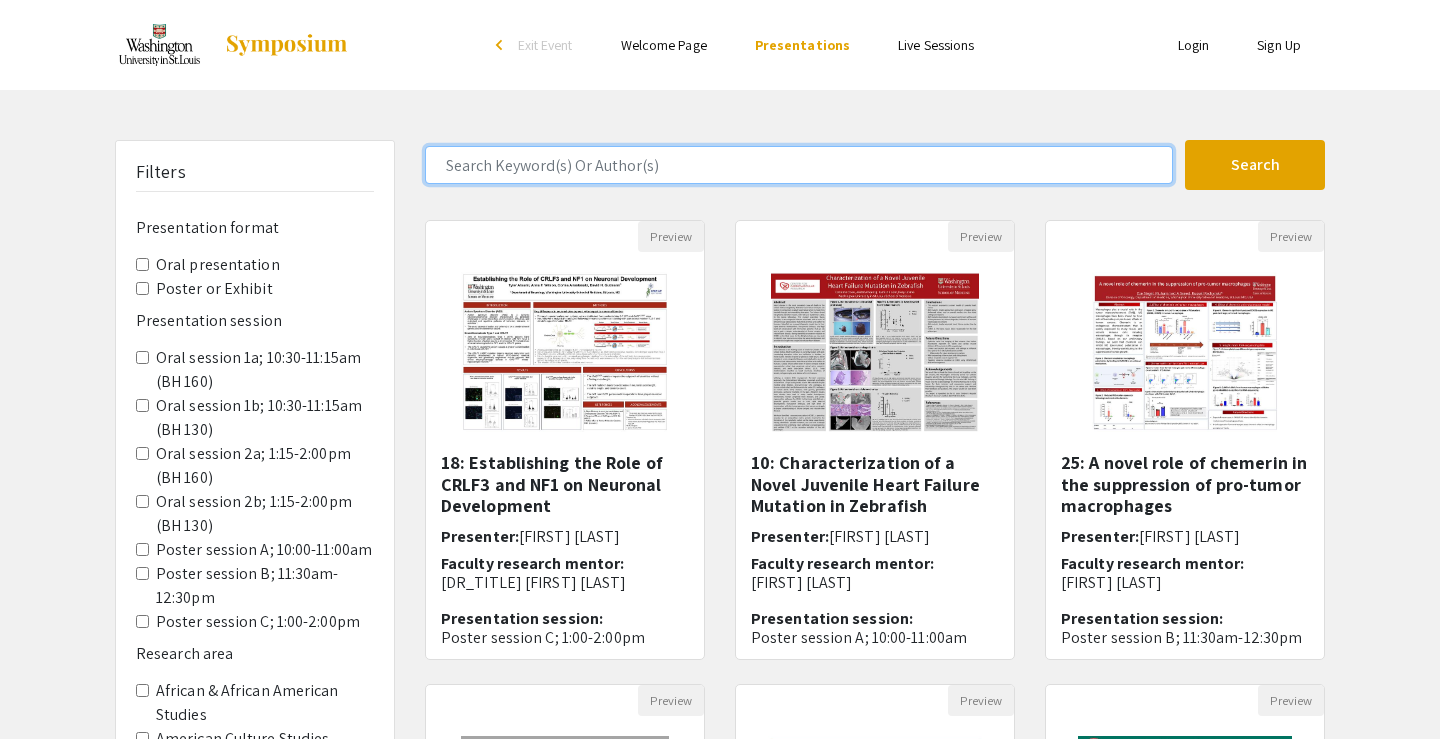 click 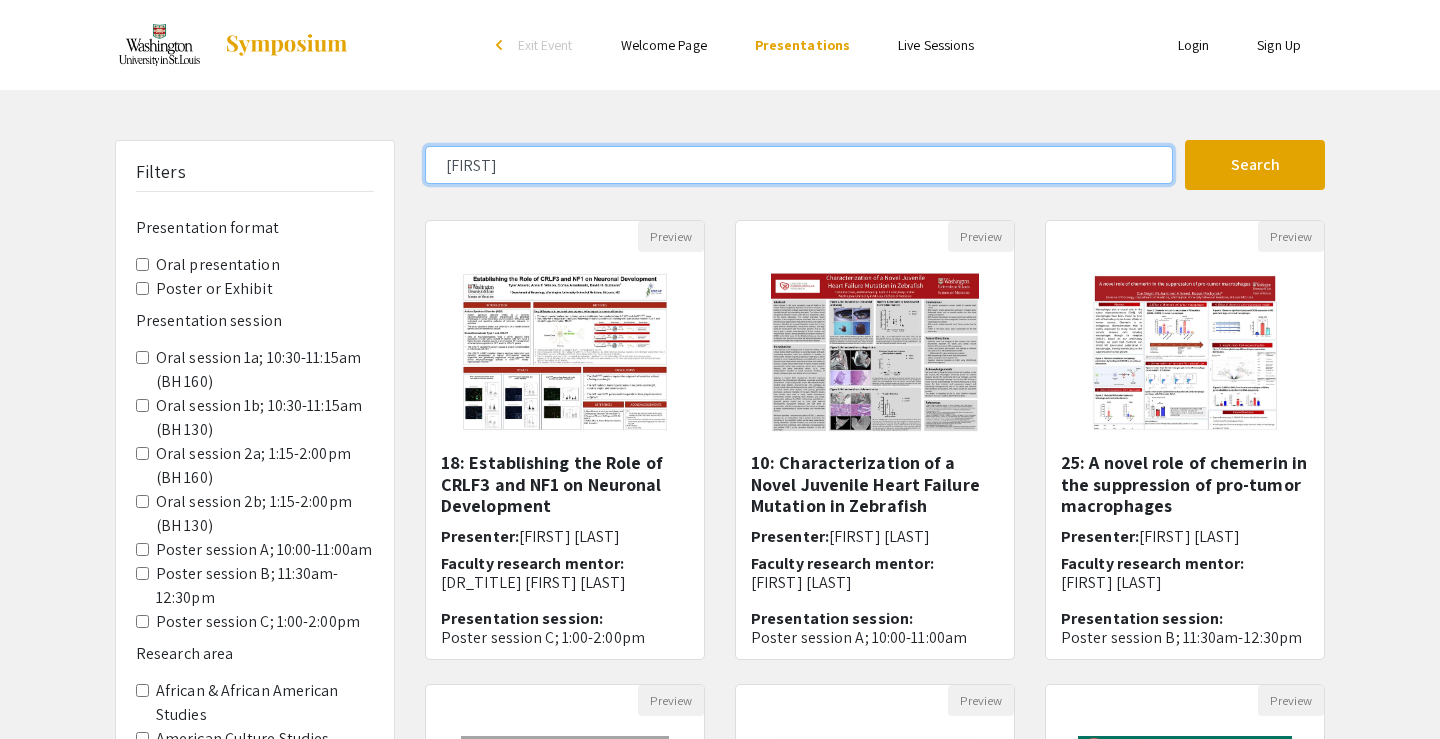 type on "anushka" 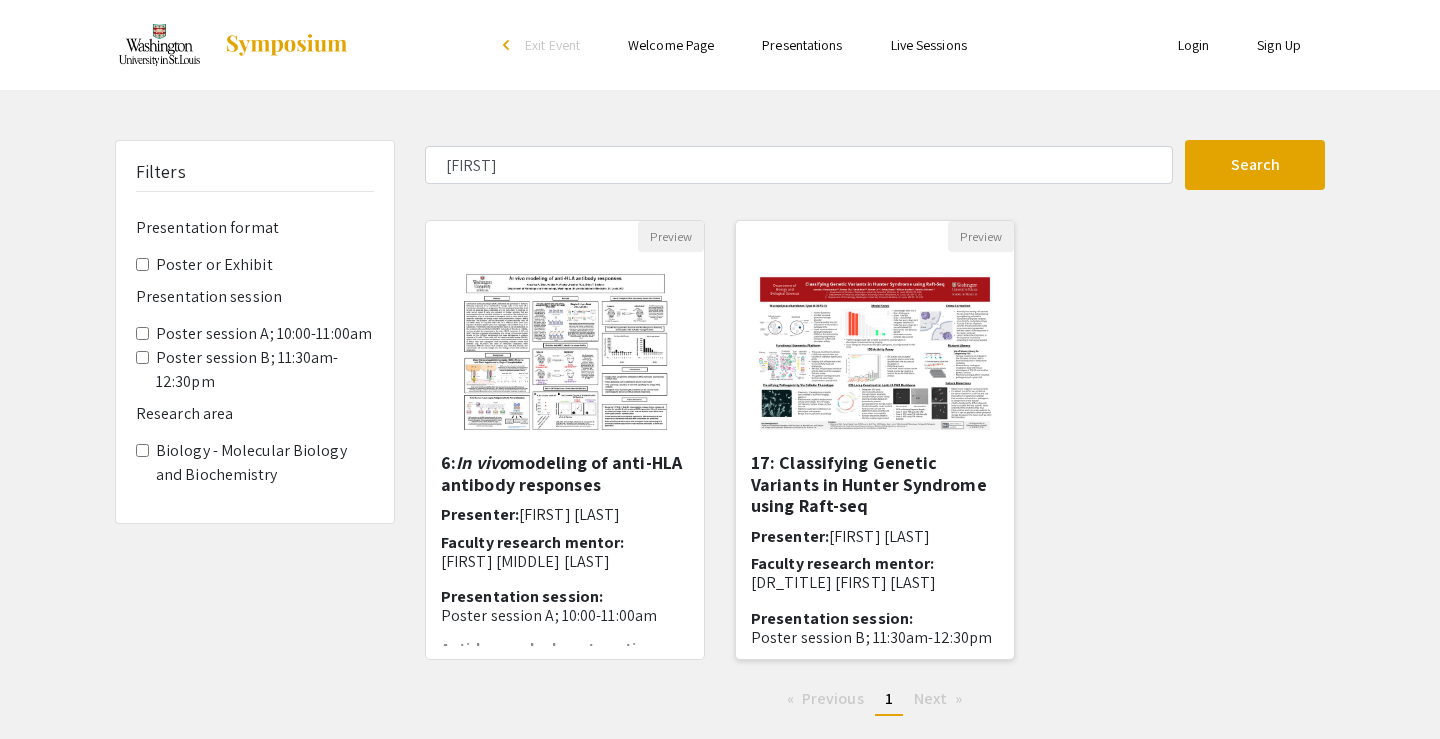 click 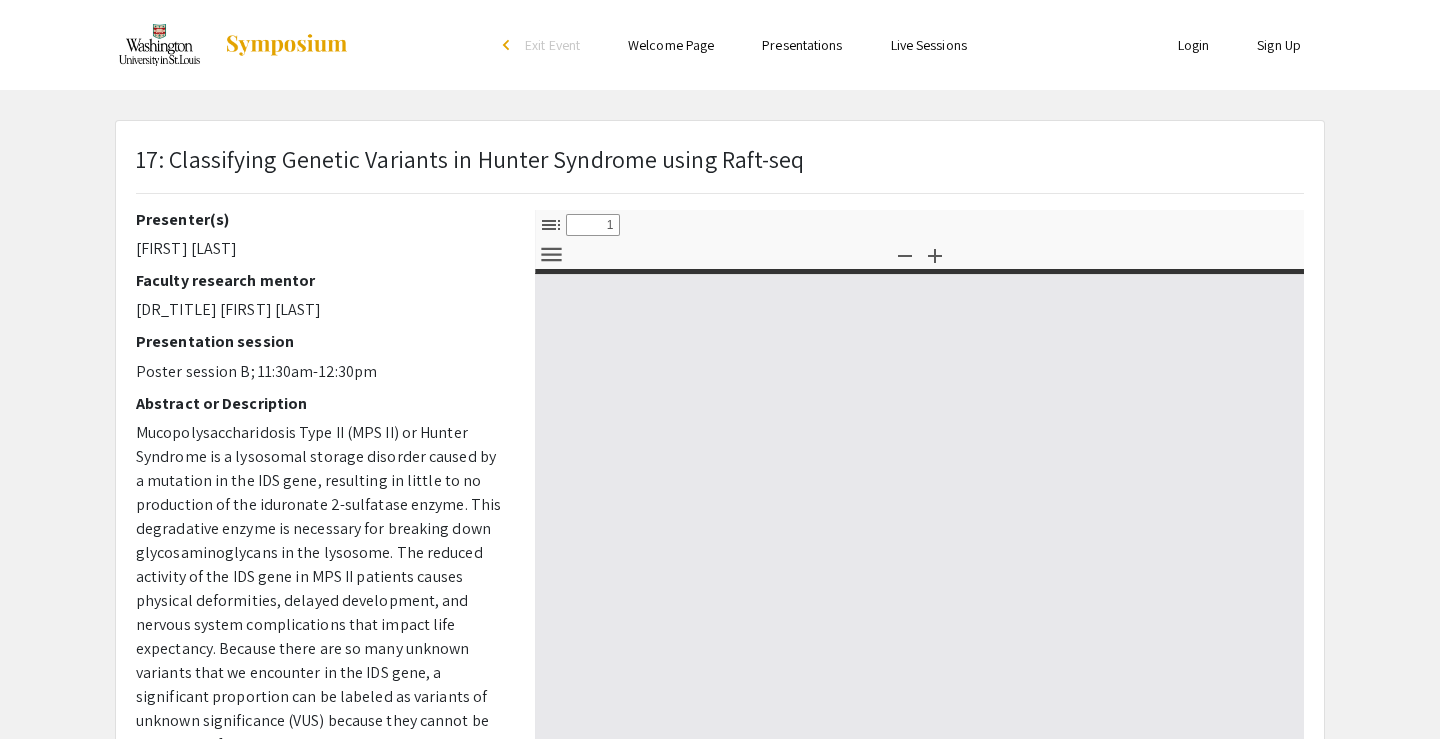 select on "custom" 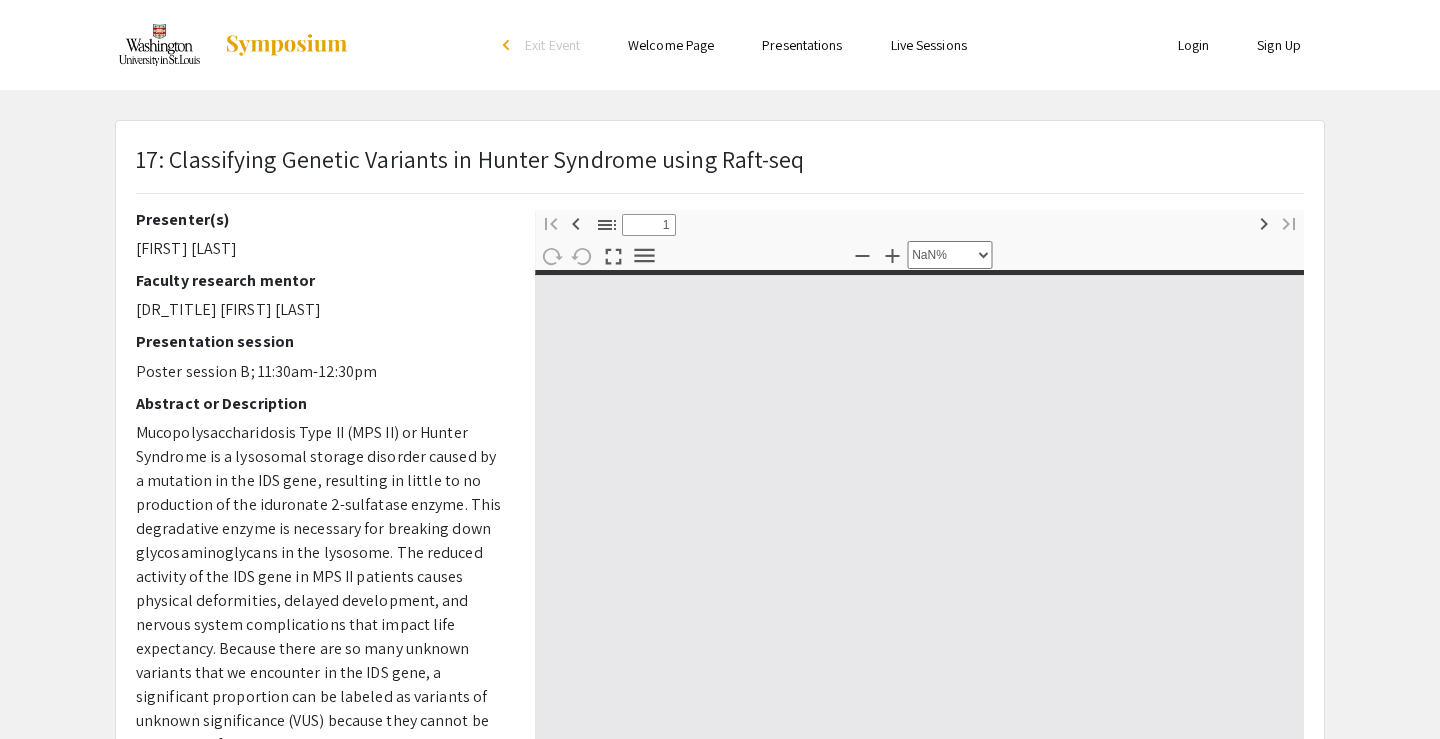 type on "0" 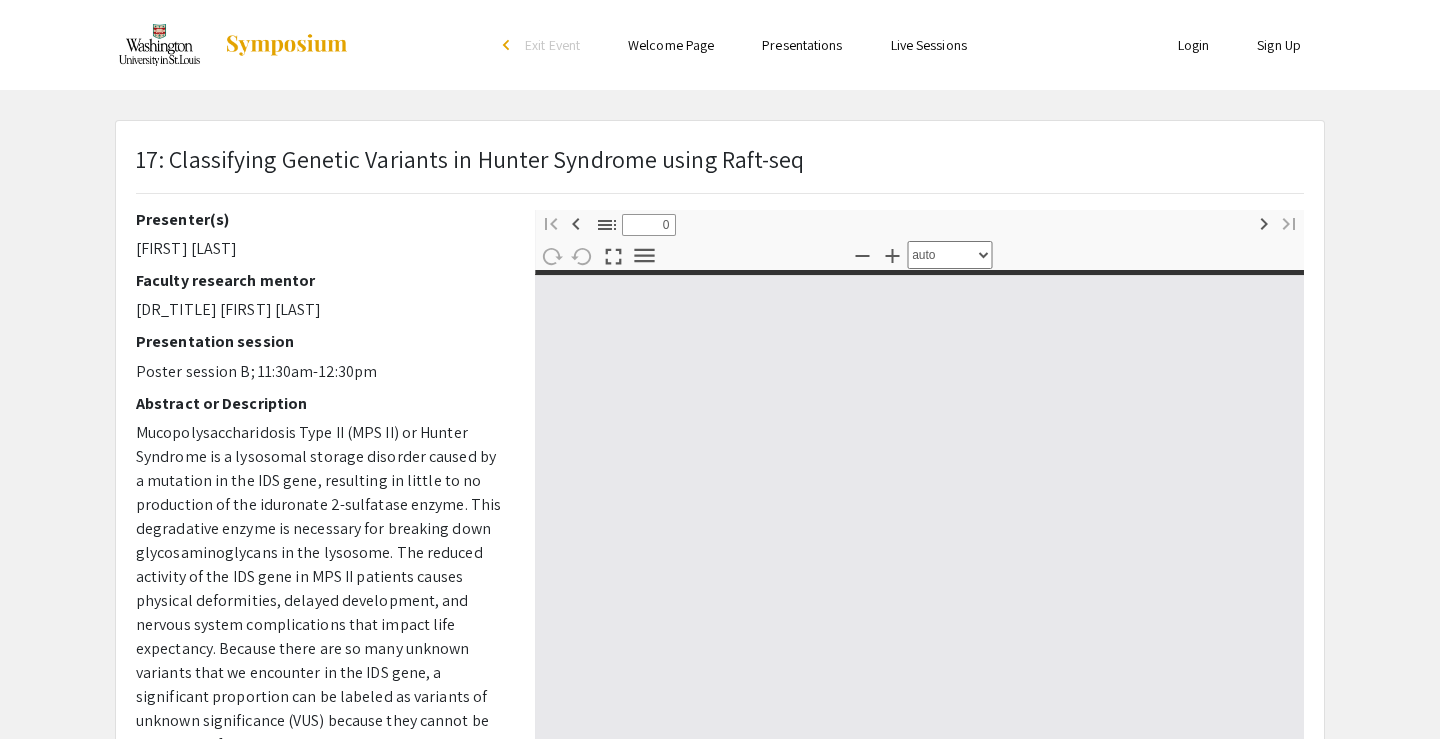 select on "custom" 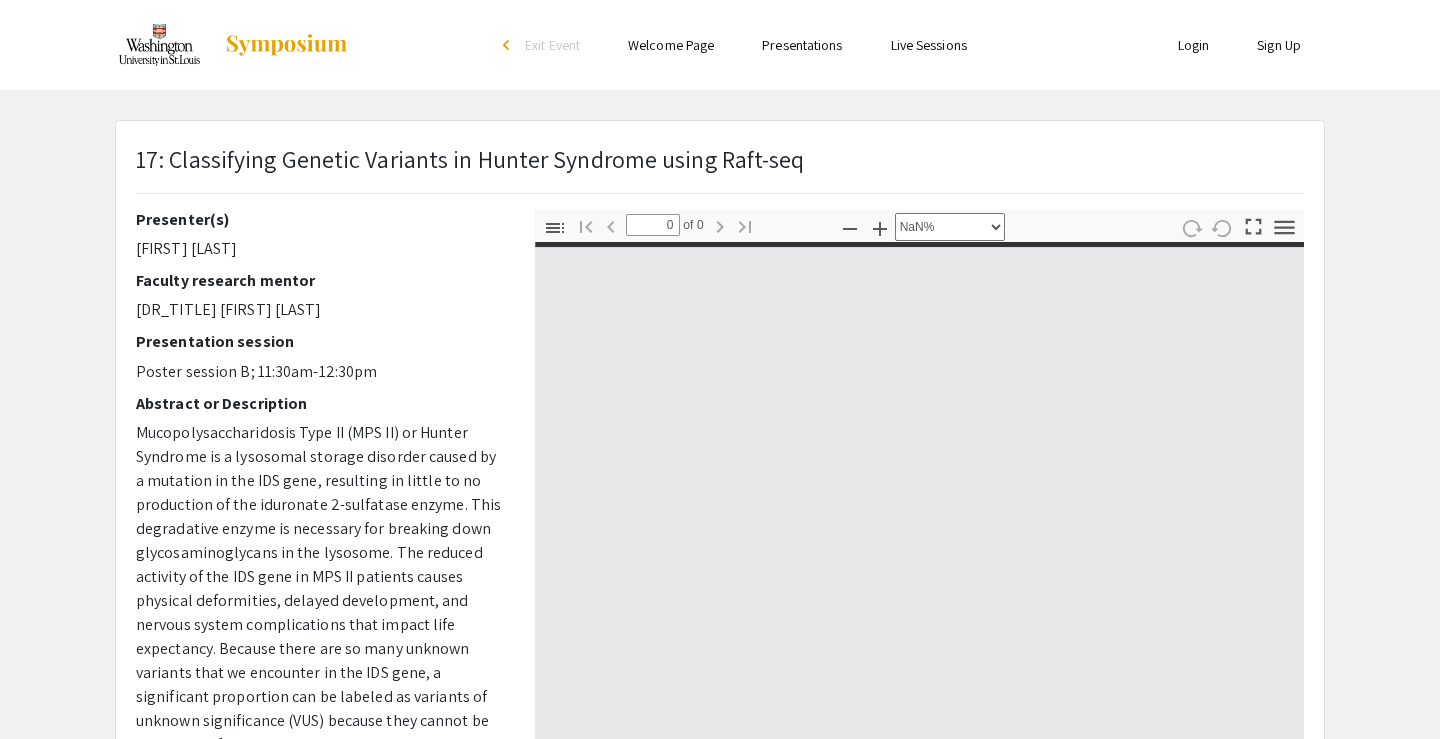 type on "1" 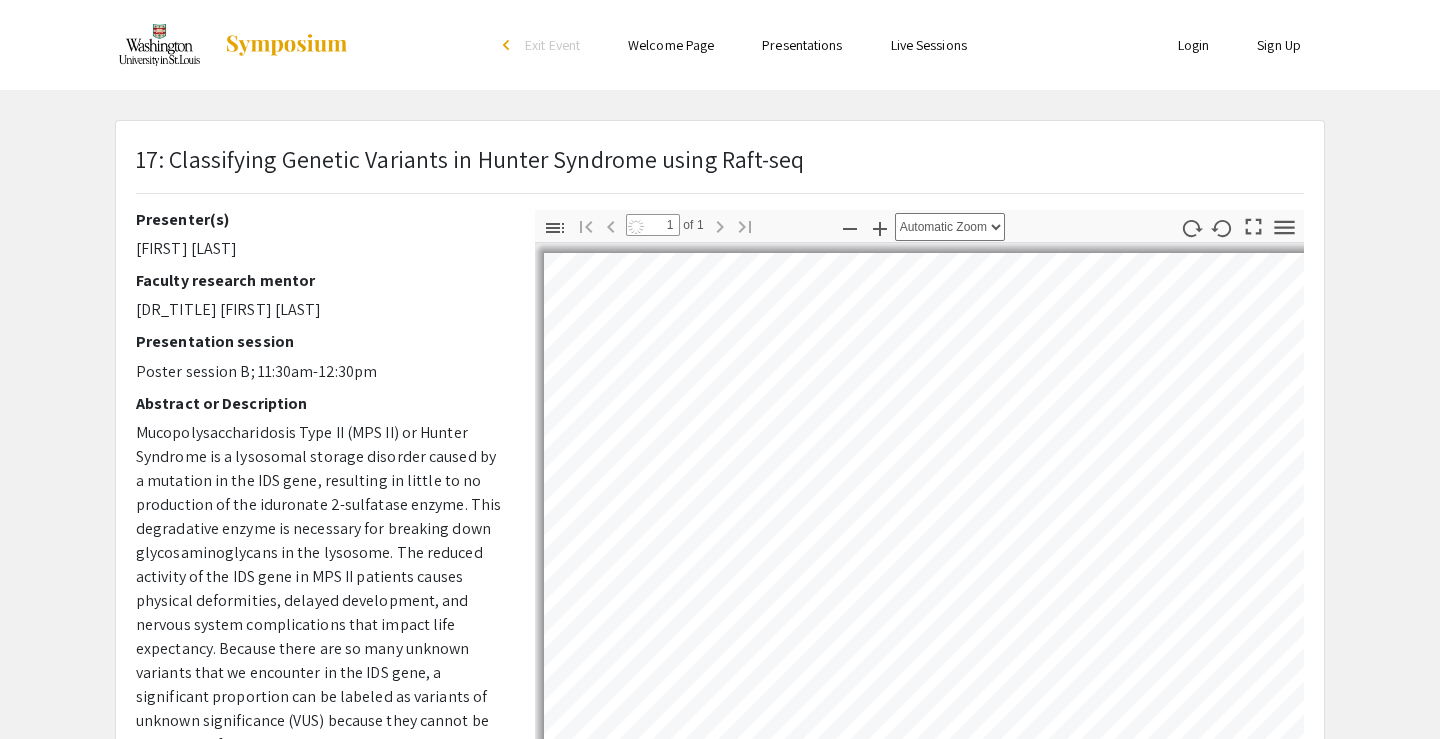 select on "auto" 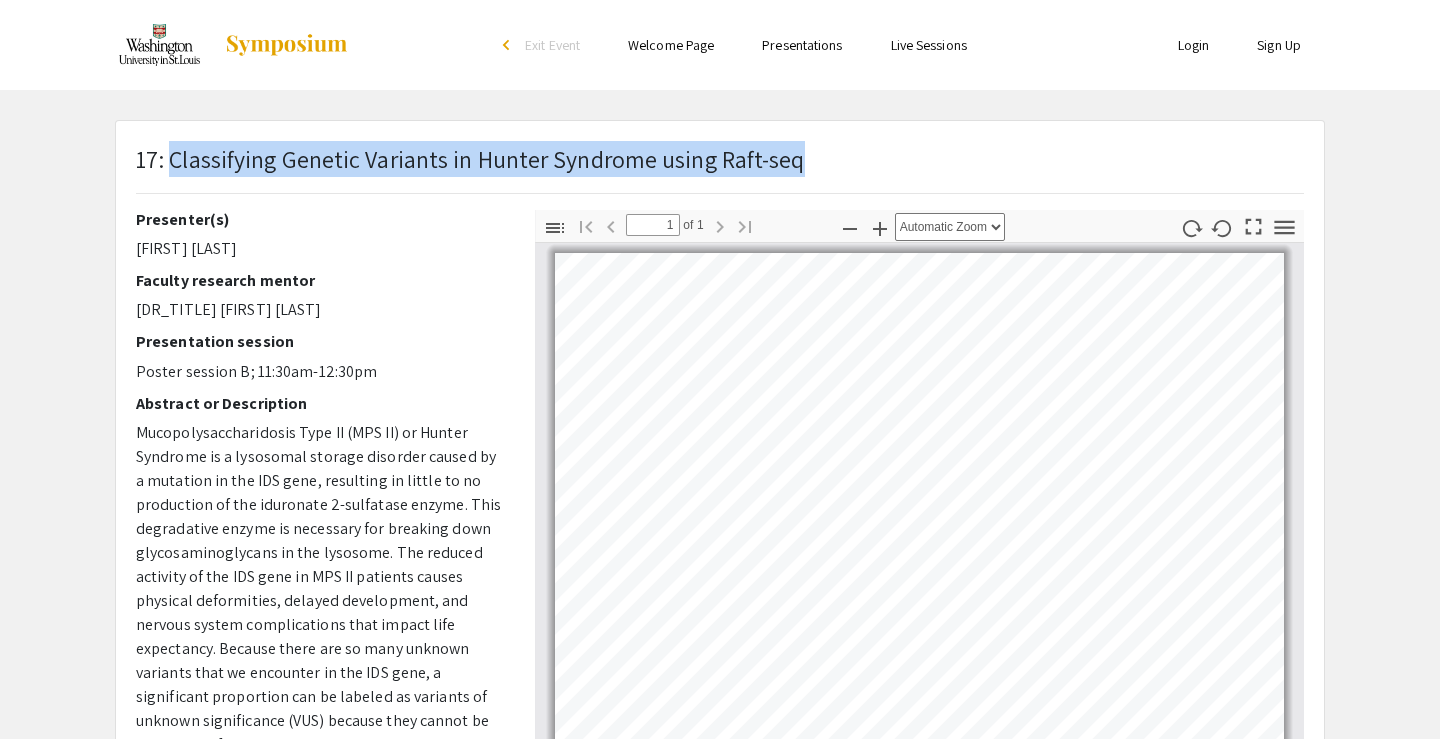 drag, startPoint x: 174, startPoint y: 153, endPoint x: 799, endPoint y: 148, distance: 625.02 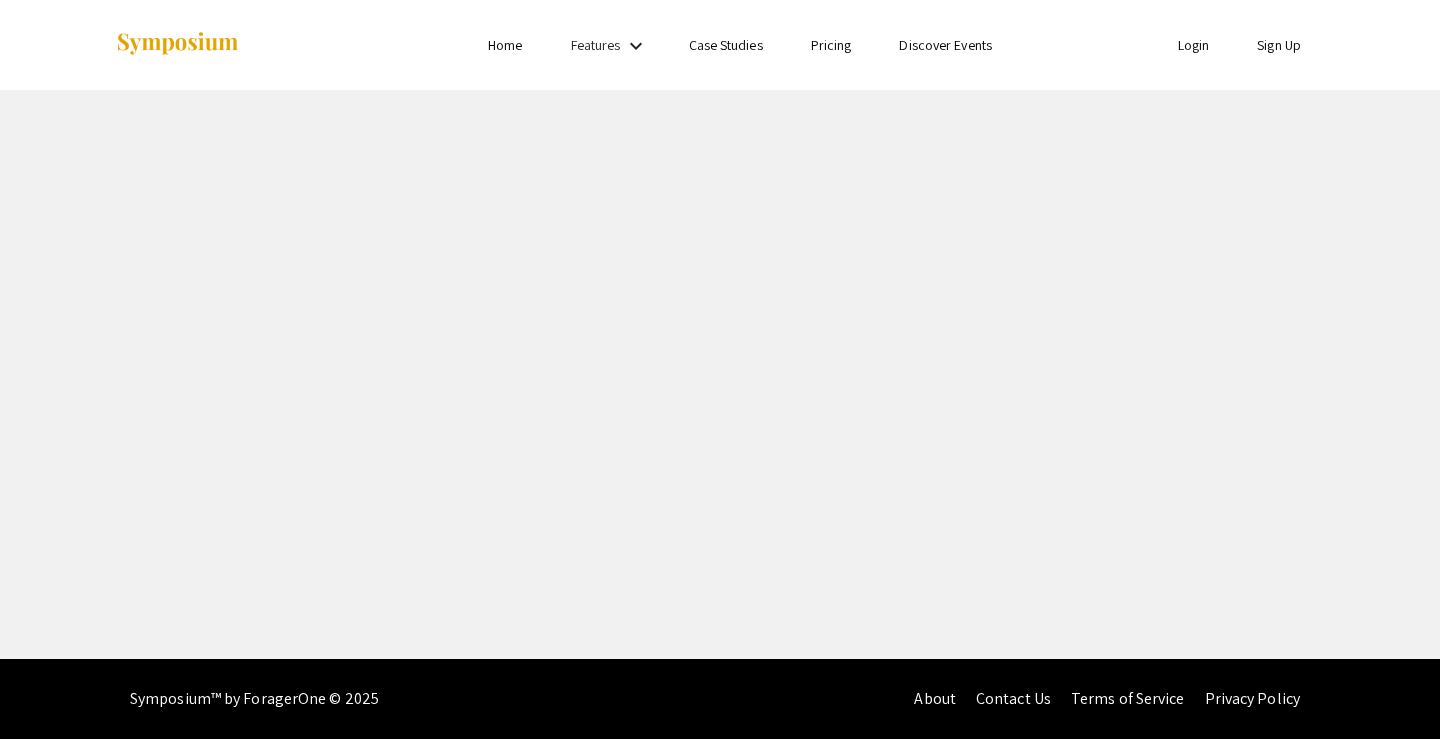 scroll, scrollTop: 0, scrollLeft: 0, axis: both 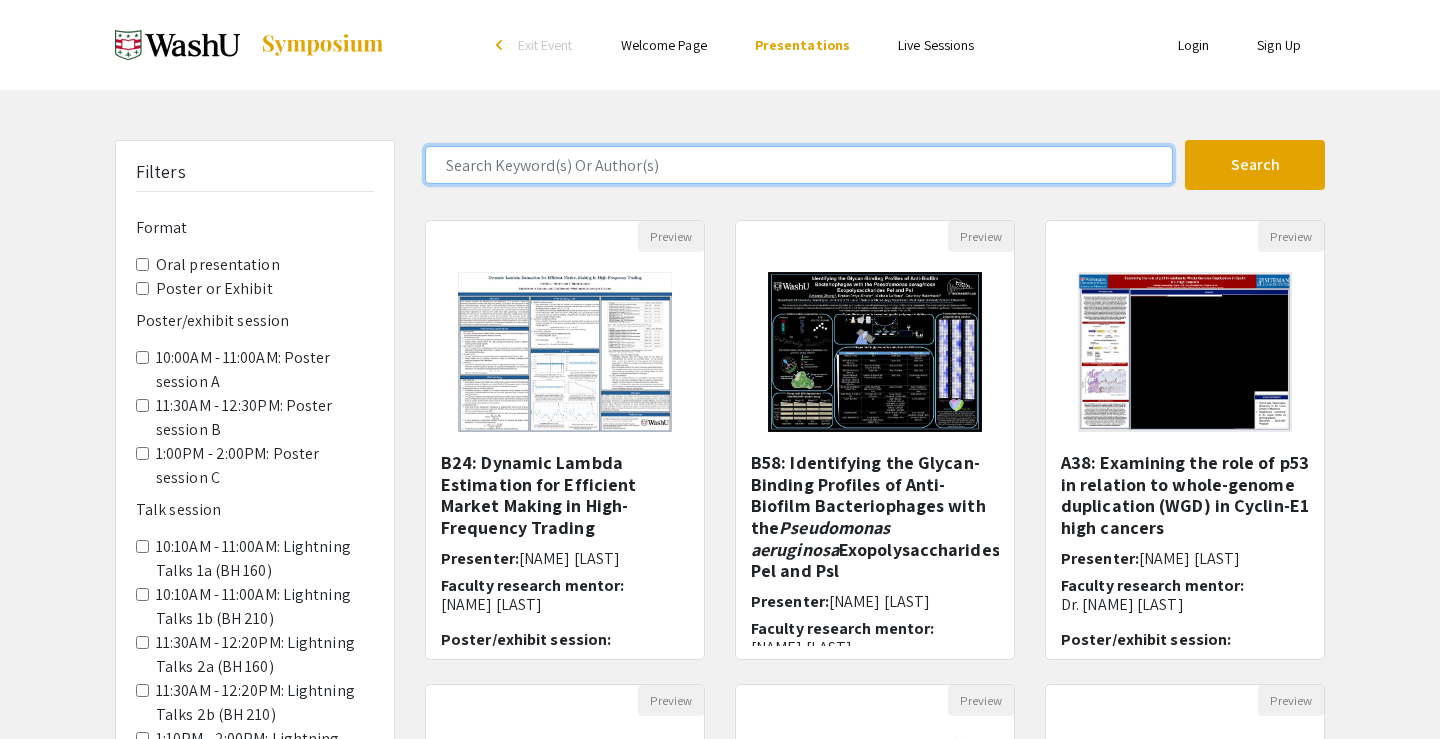 click 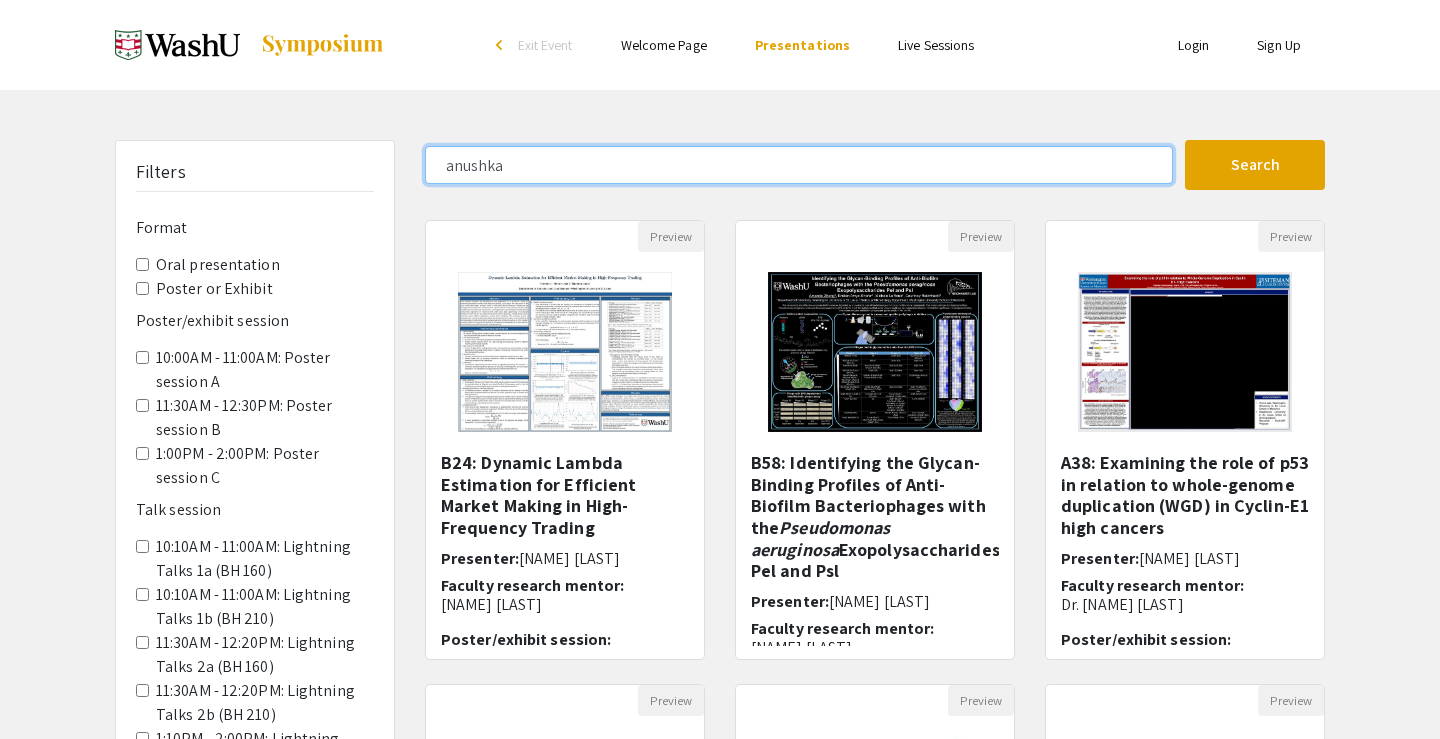 type on "anushka" 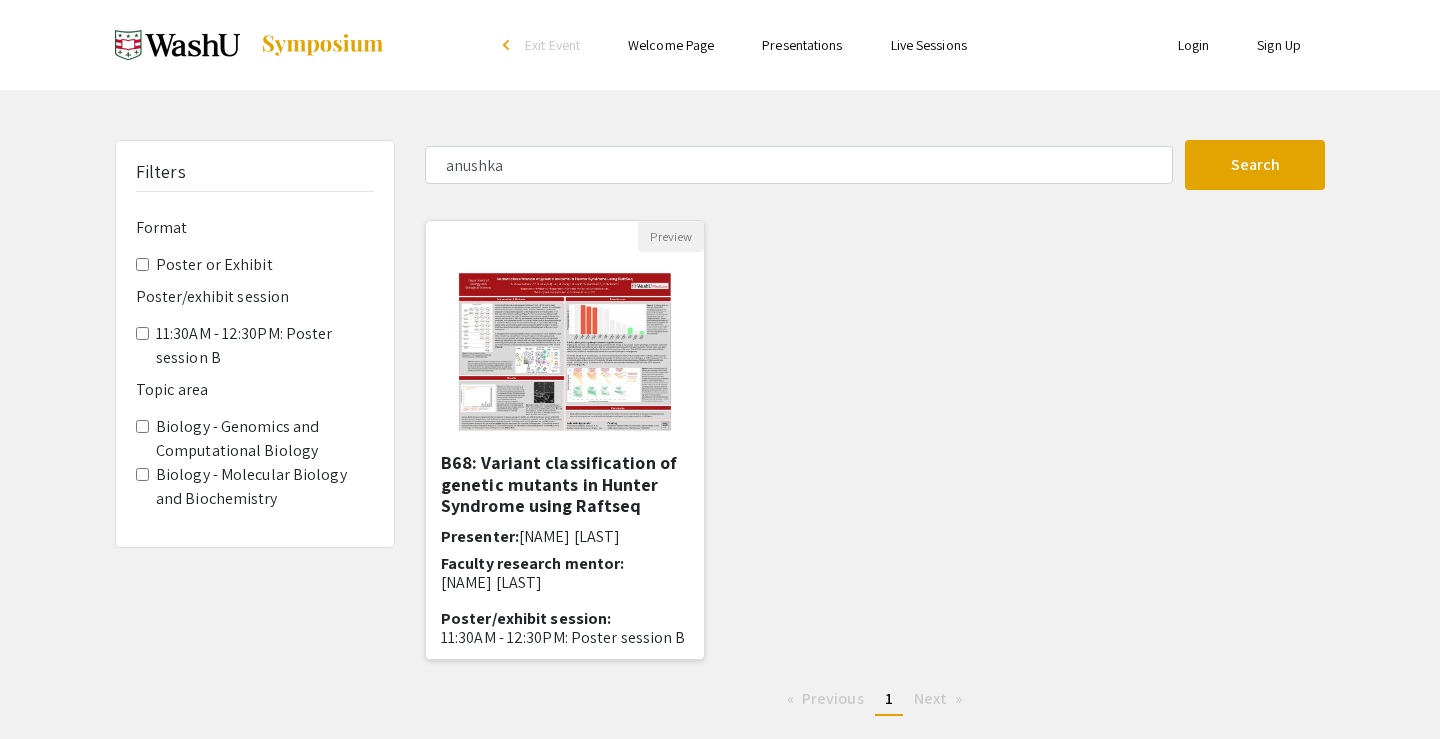 click 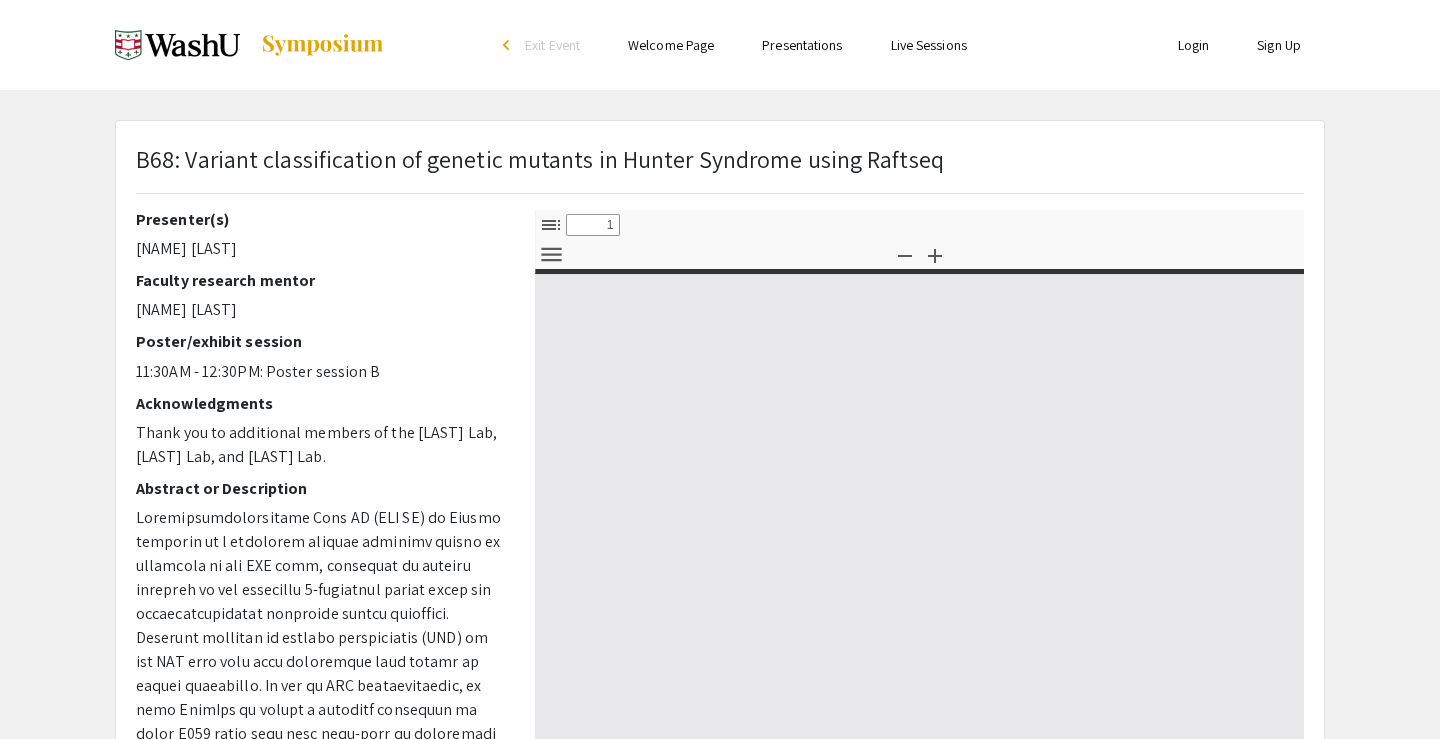 type on "0" 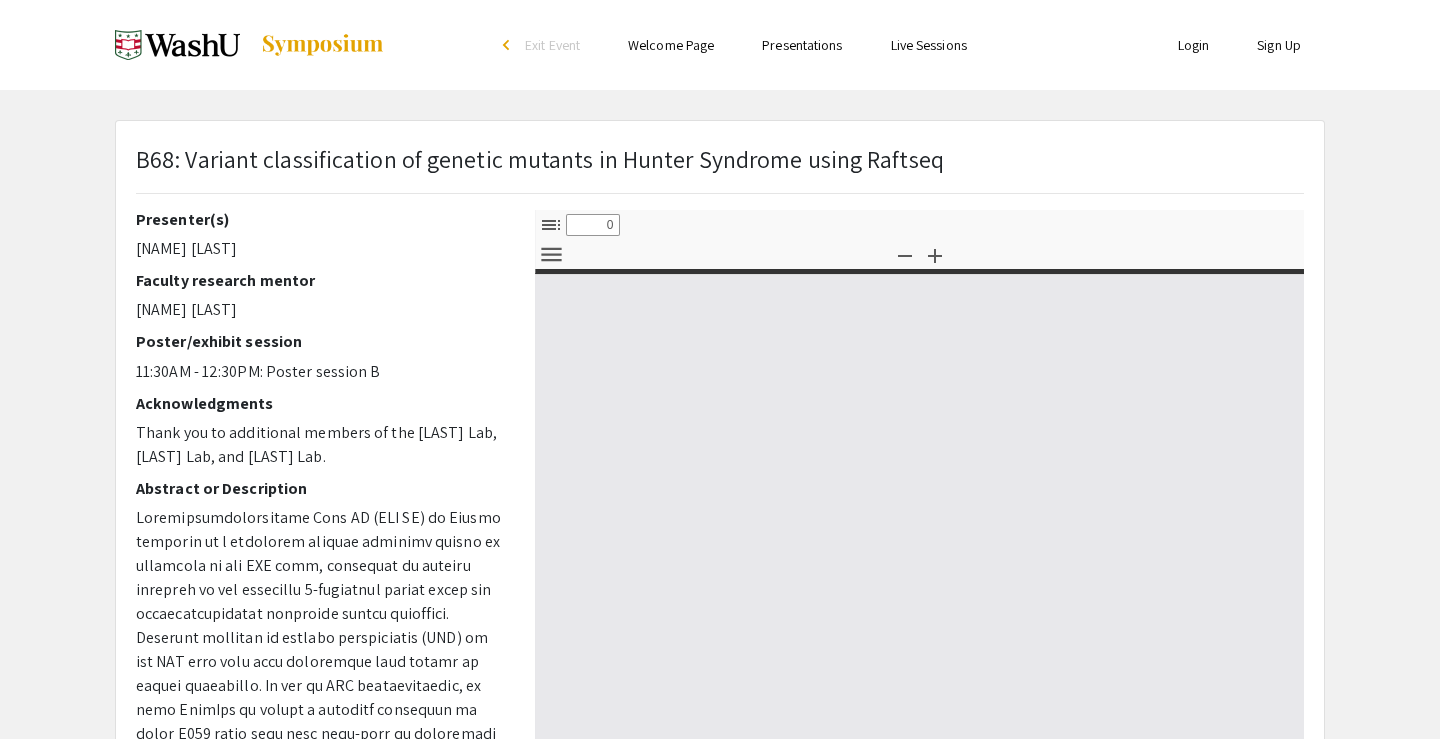 select on "custom" 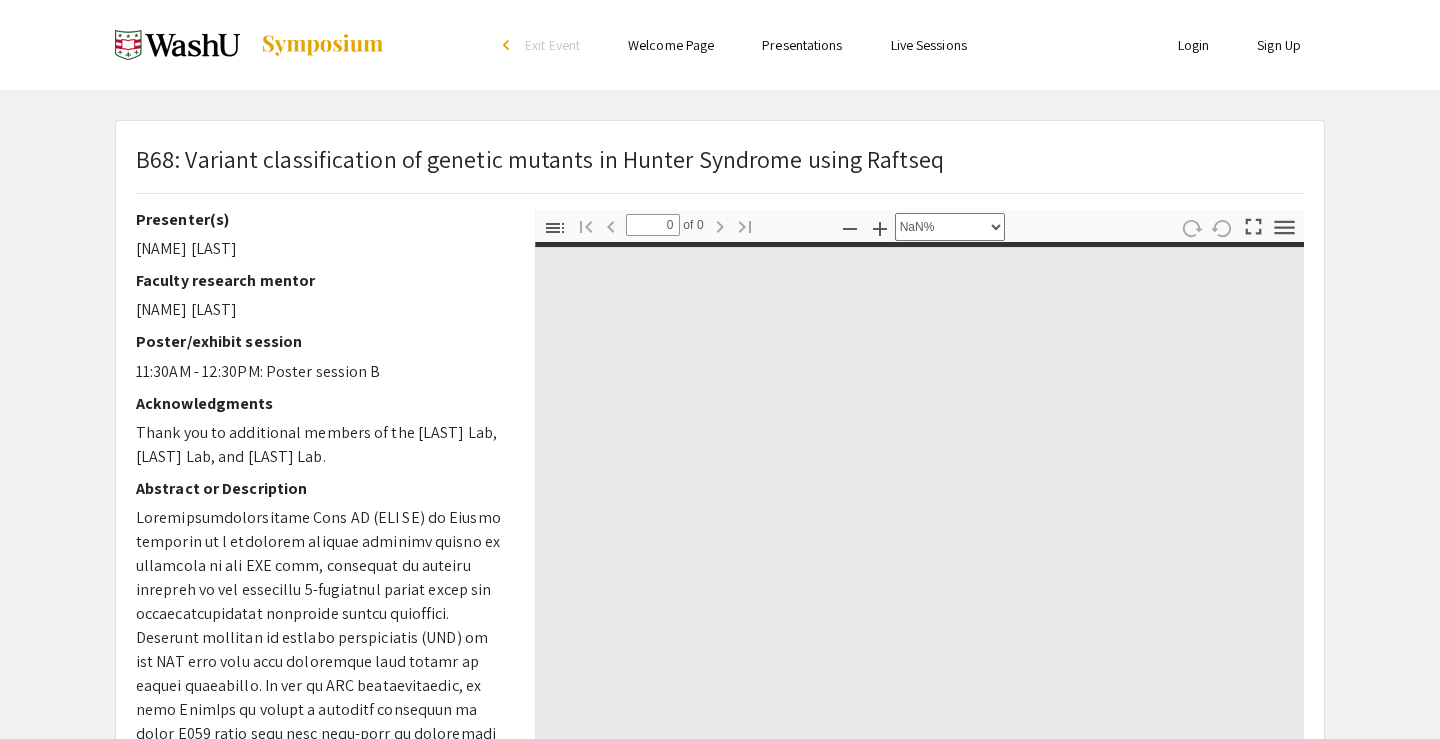 type on "1" 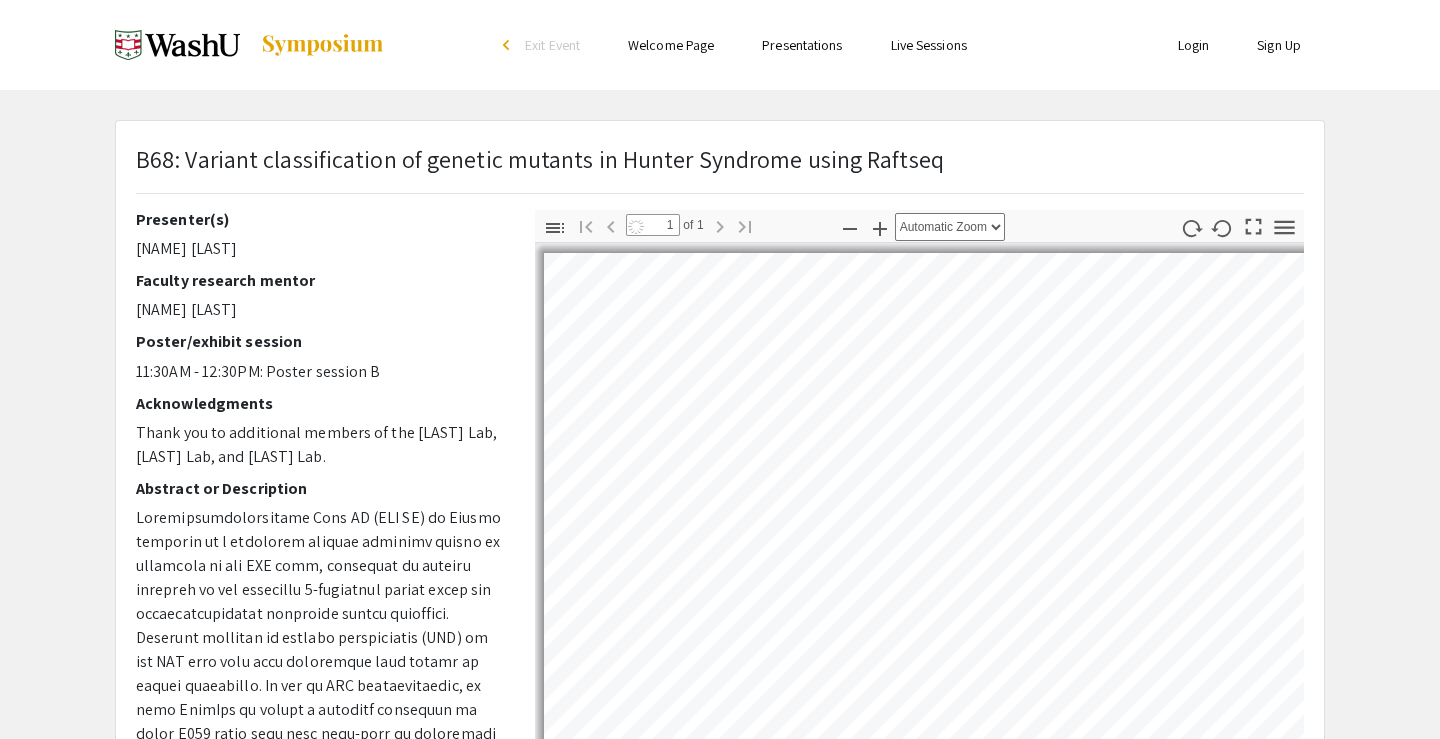 select on "auto" 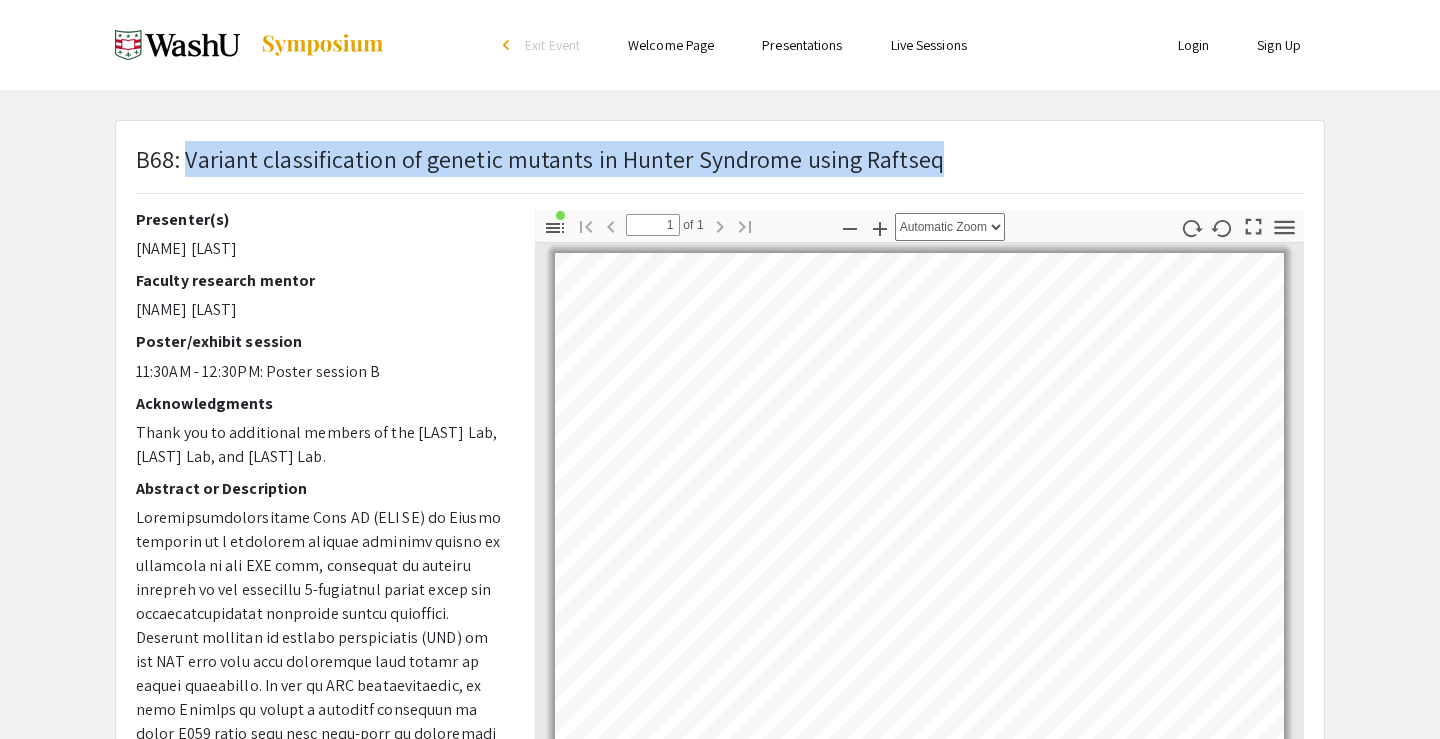drag, startPoint x: 189, startPoint y: 164, endPoint x: 937, endPoint y: 166, distance: 748.0027 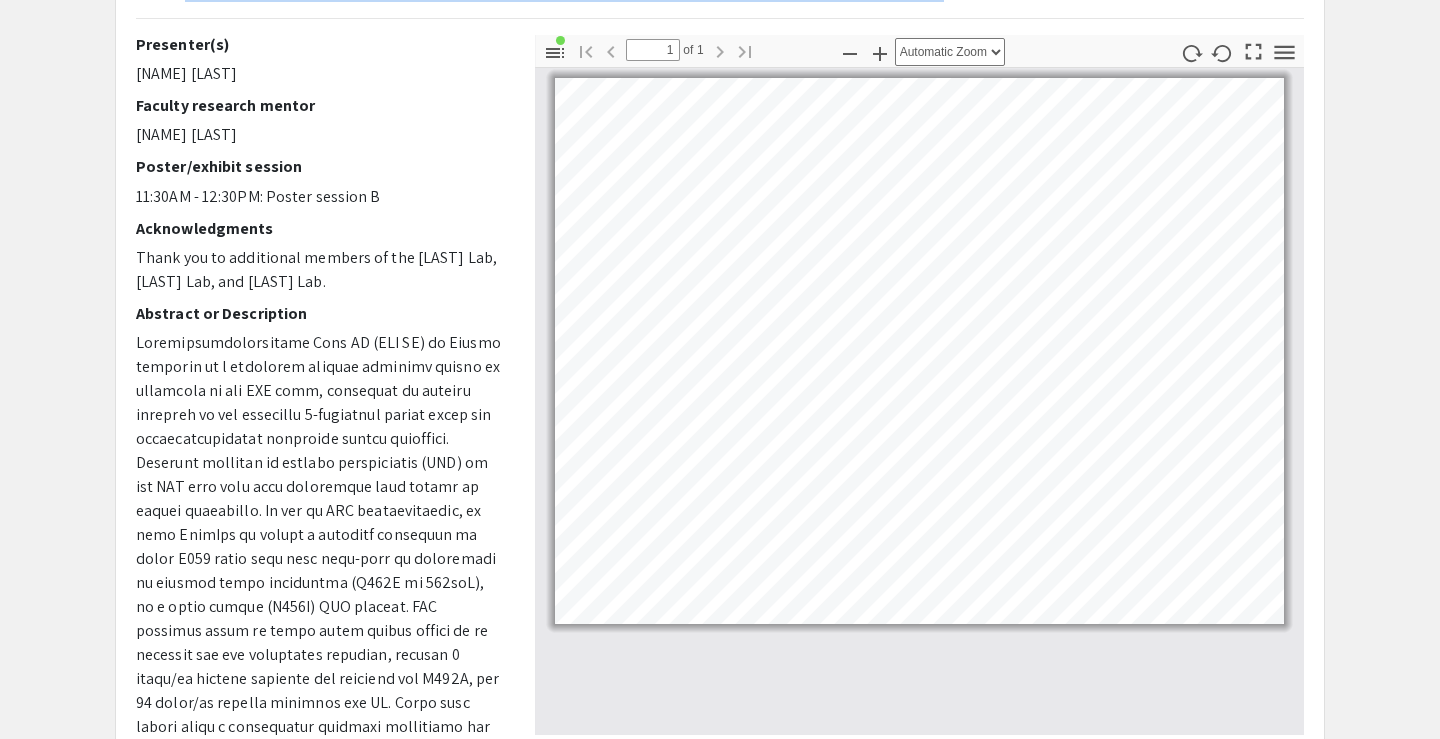 scroll, scrollTop: 316, scrollLeft: 0, axis: vertical 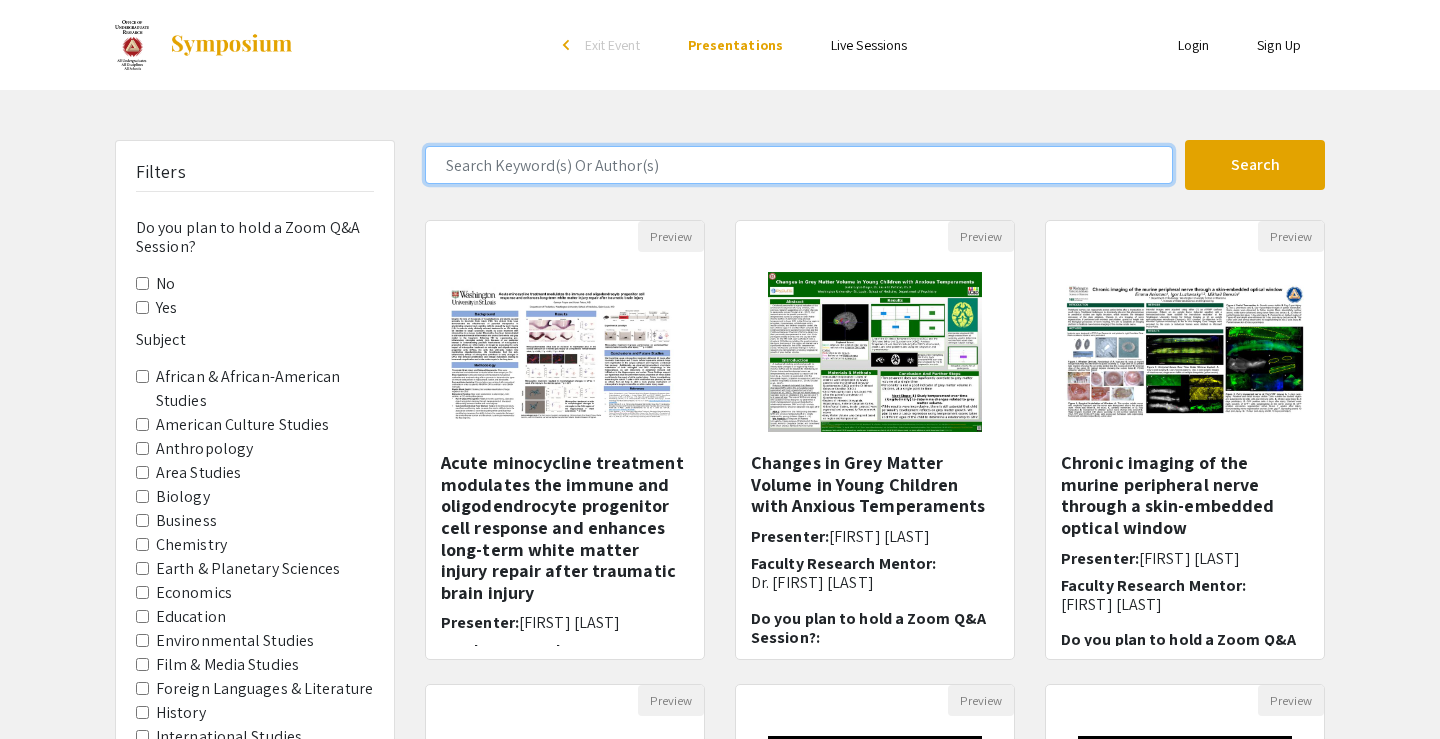 click 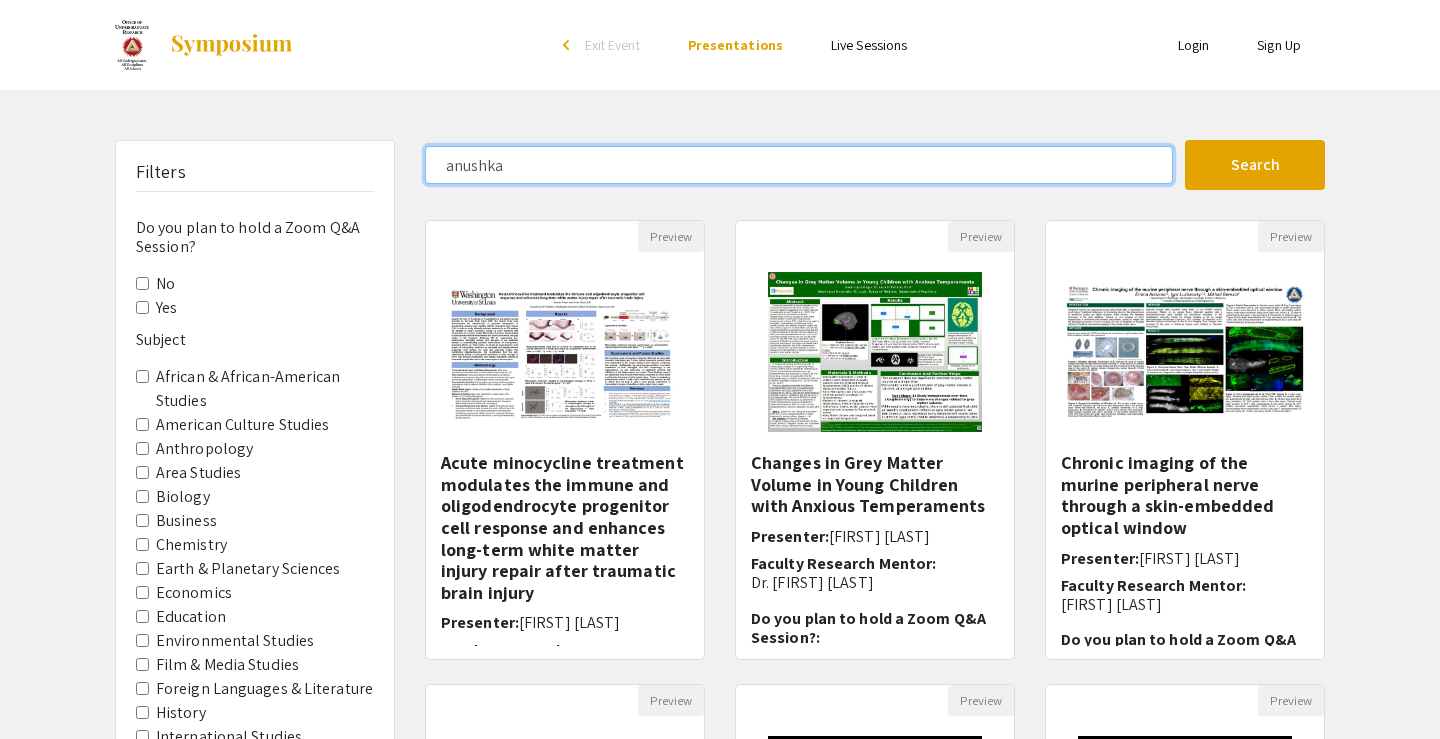 type on "anushka" 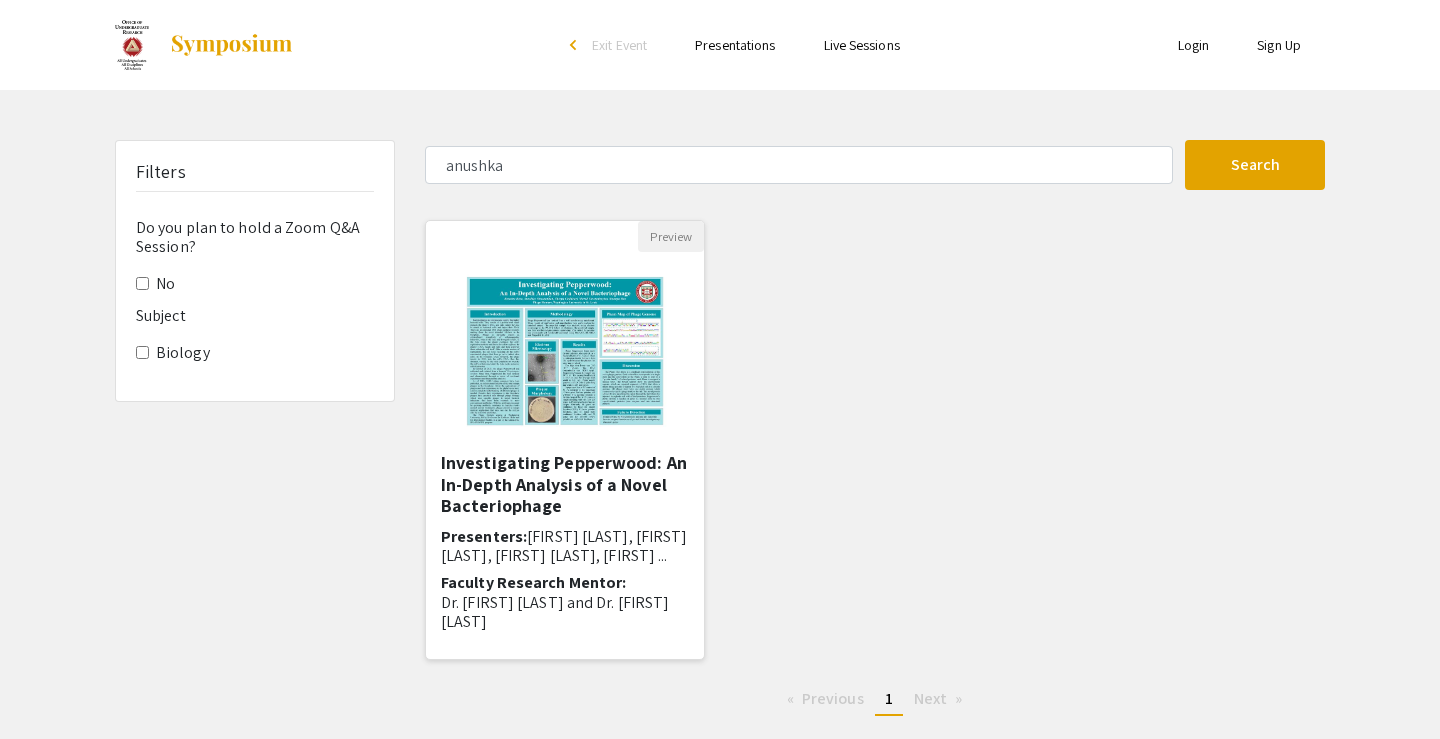 click 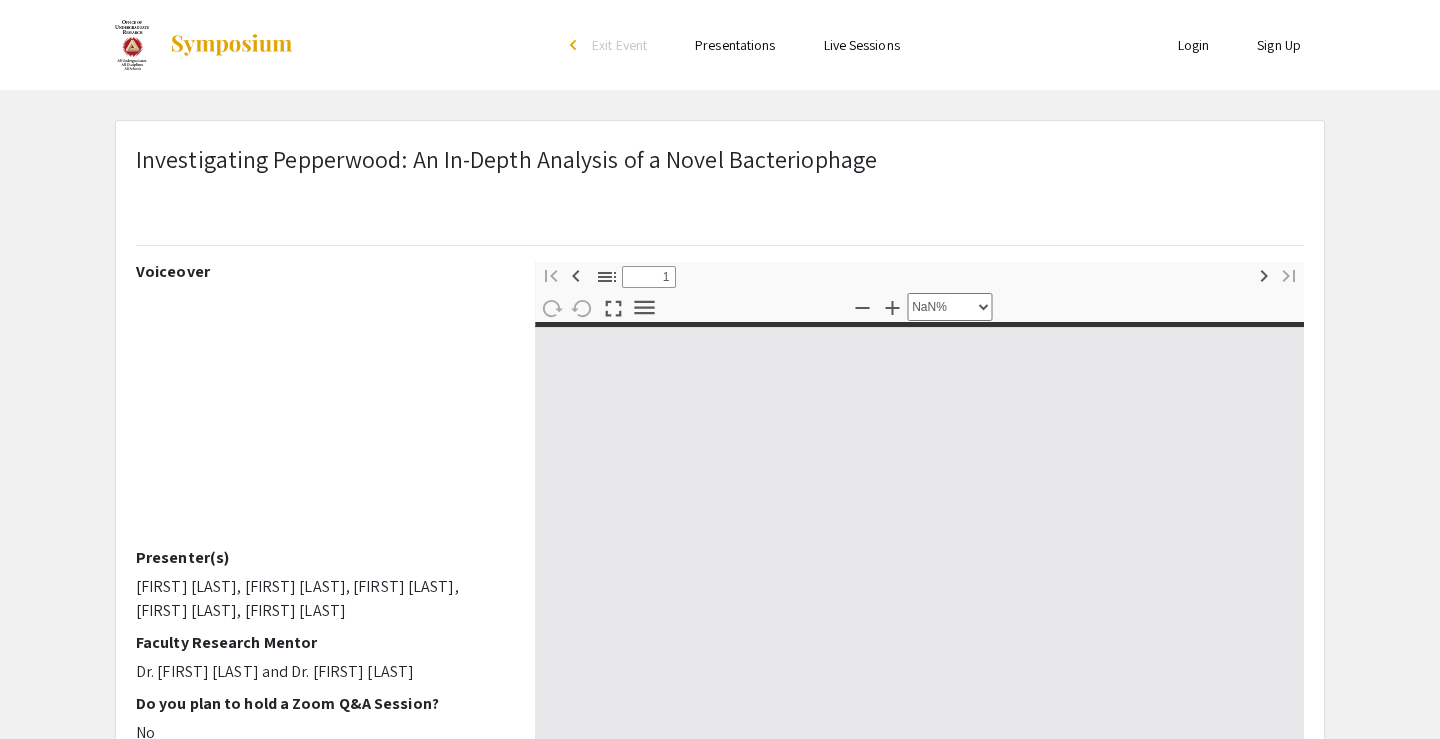 type on "0" 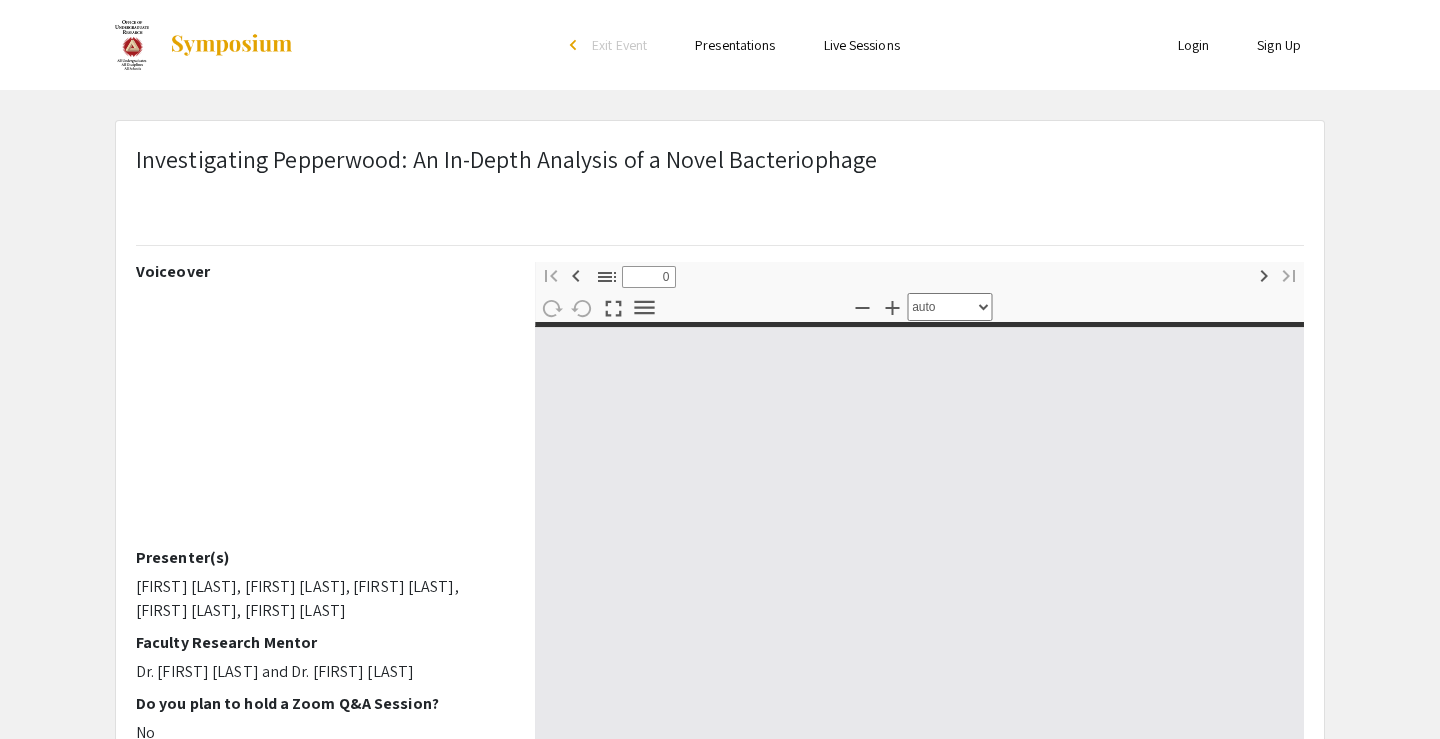 select on "custom" 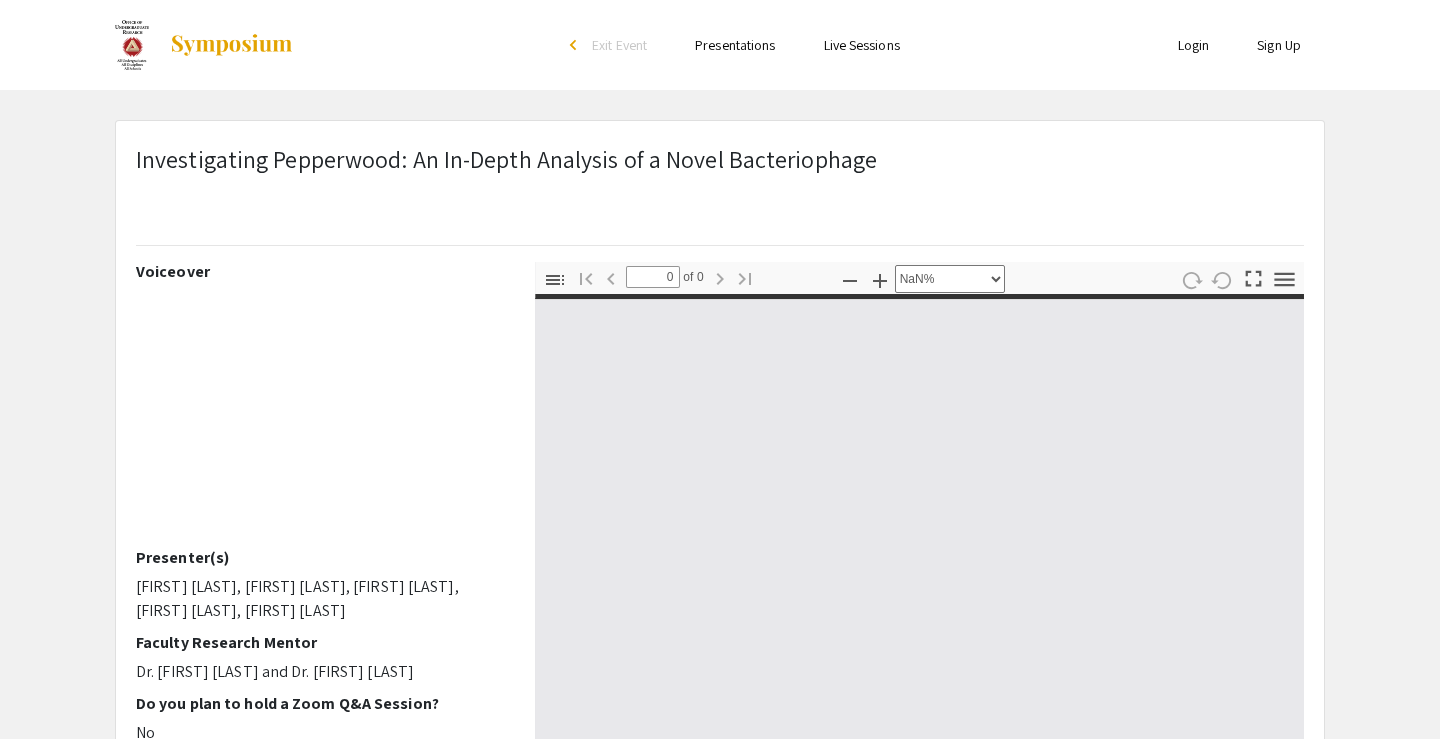 type on "1" 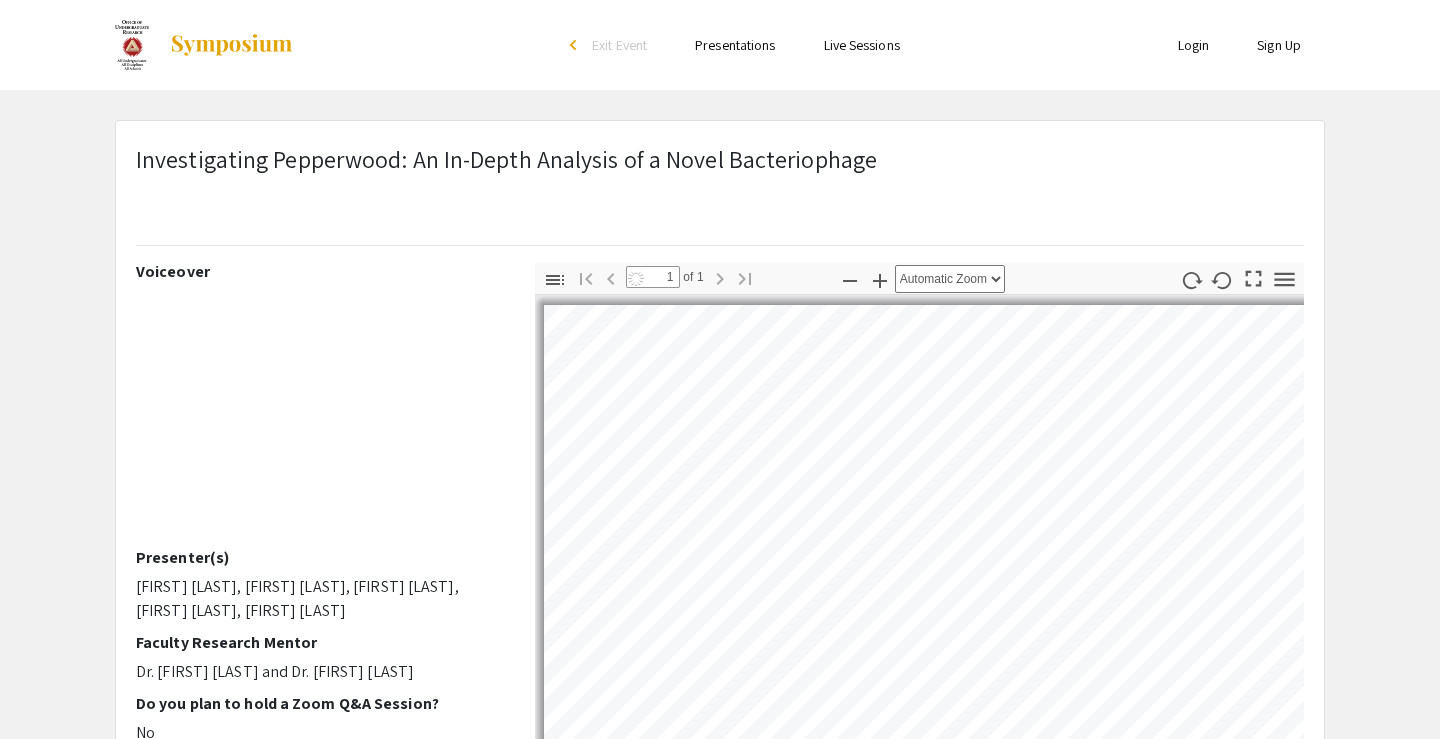 click on "Investigating Pepperwood: An In-Depth Analysis of a Novel Bacteriophage" 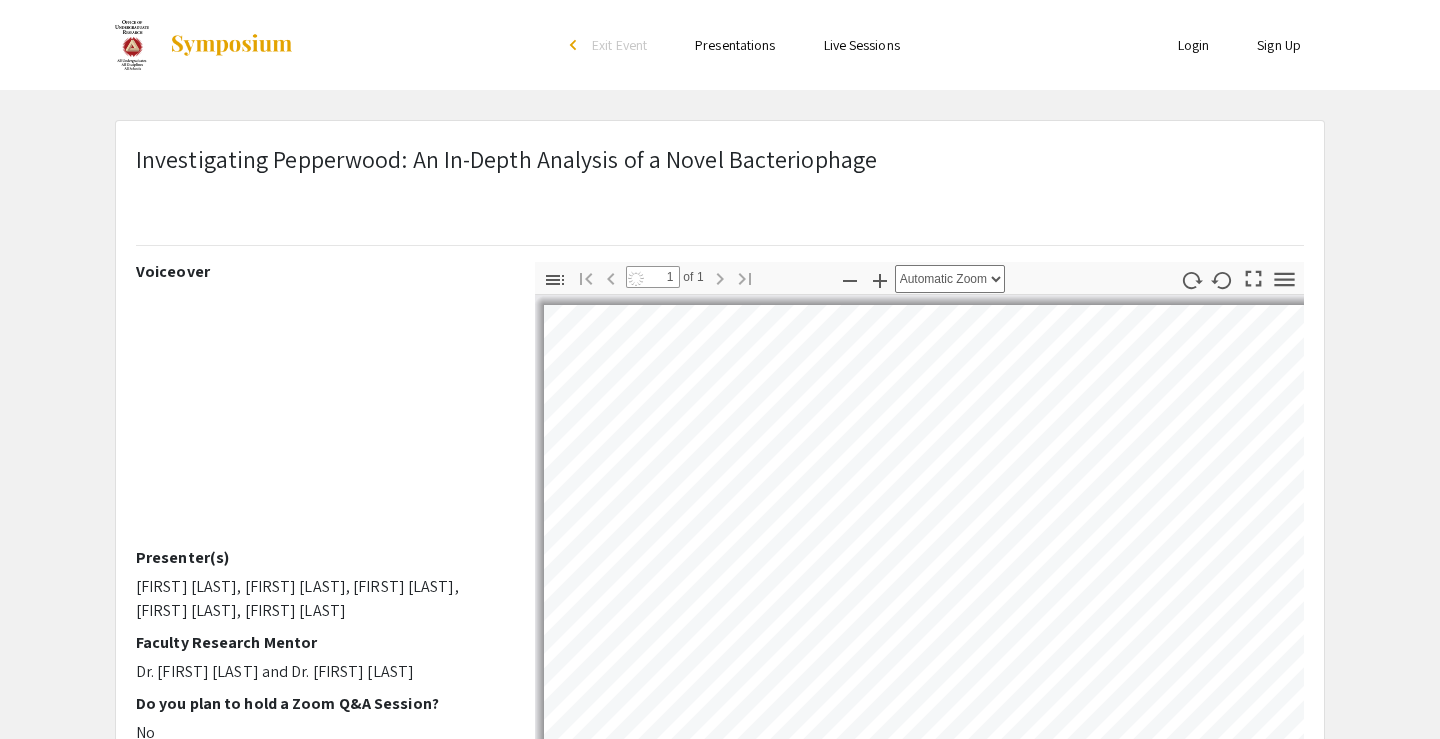 click on "Investigating Pepperwood: An In-Depth Analysis of a Novel Bacteriophage" 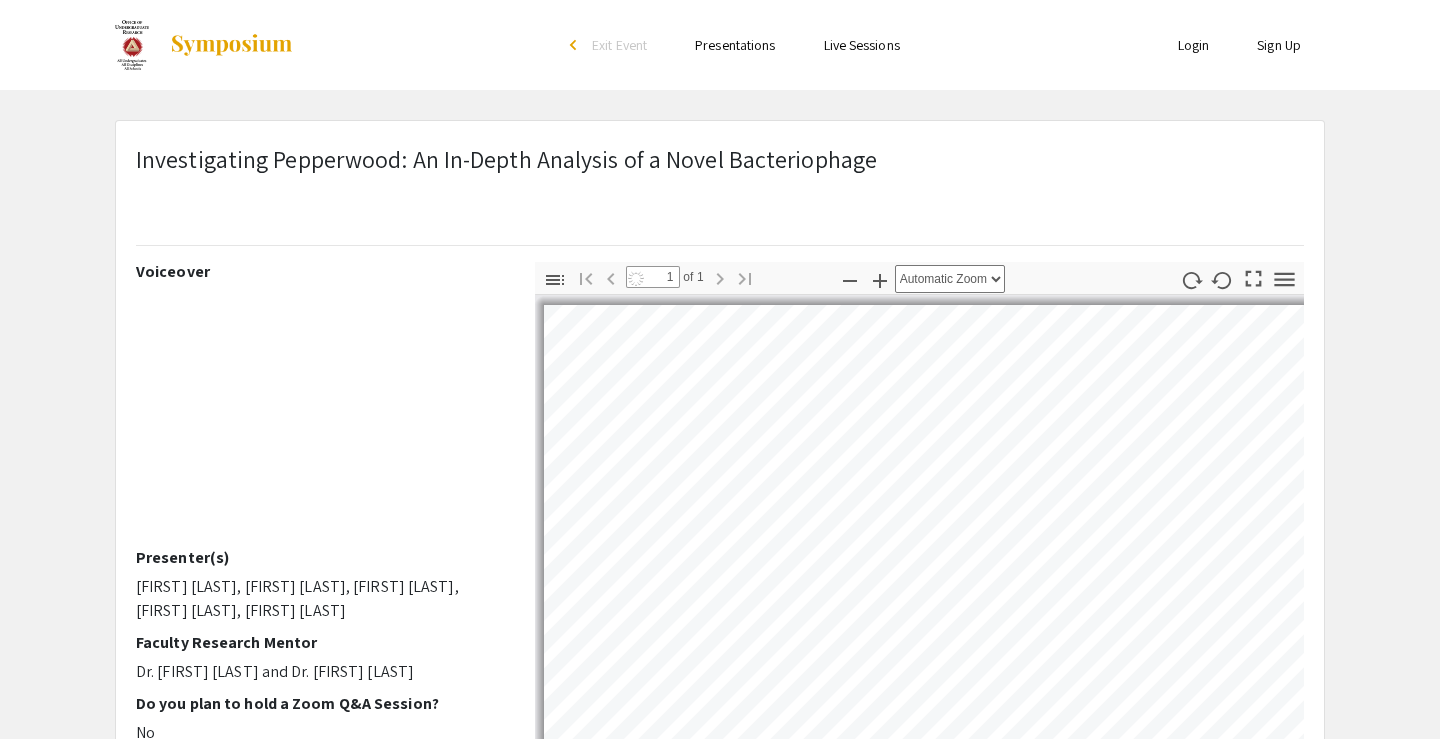 select on "auto" 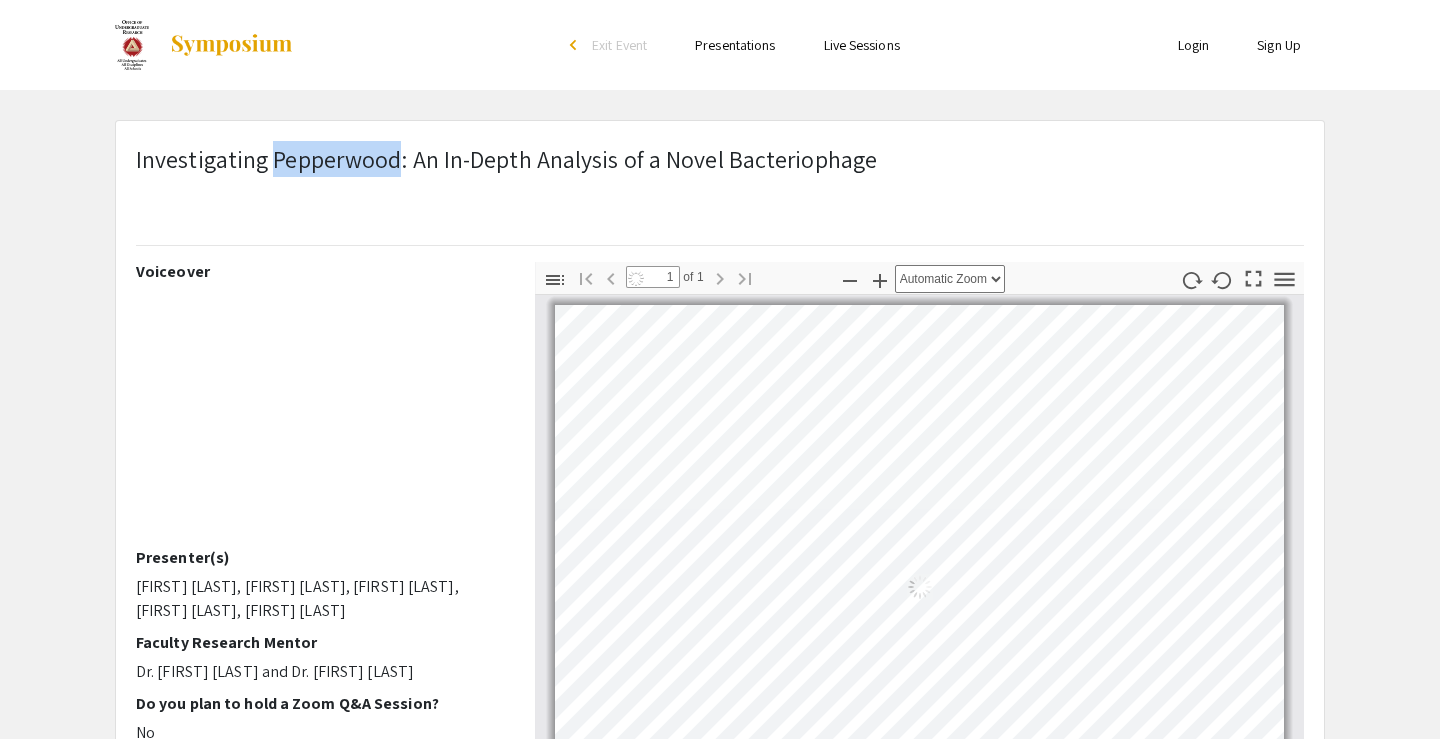 click on "Investigating Pepperwood: An In-Depth Analysis of a Novel Bacteriophage" 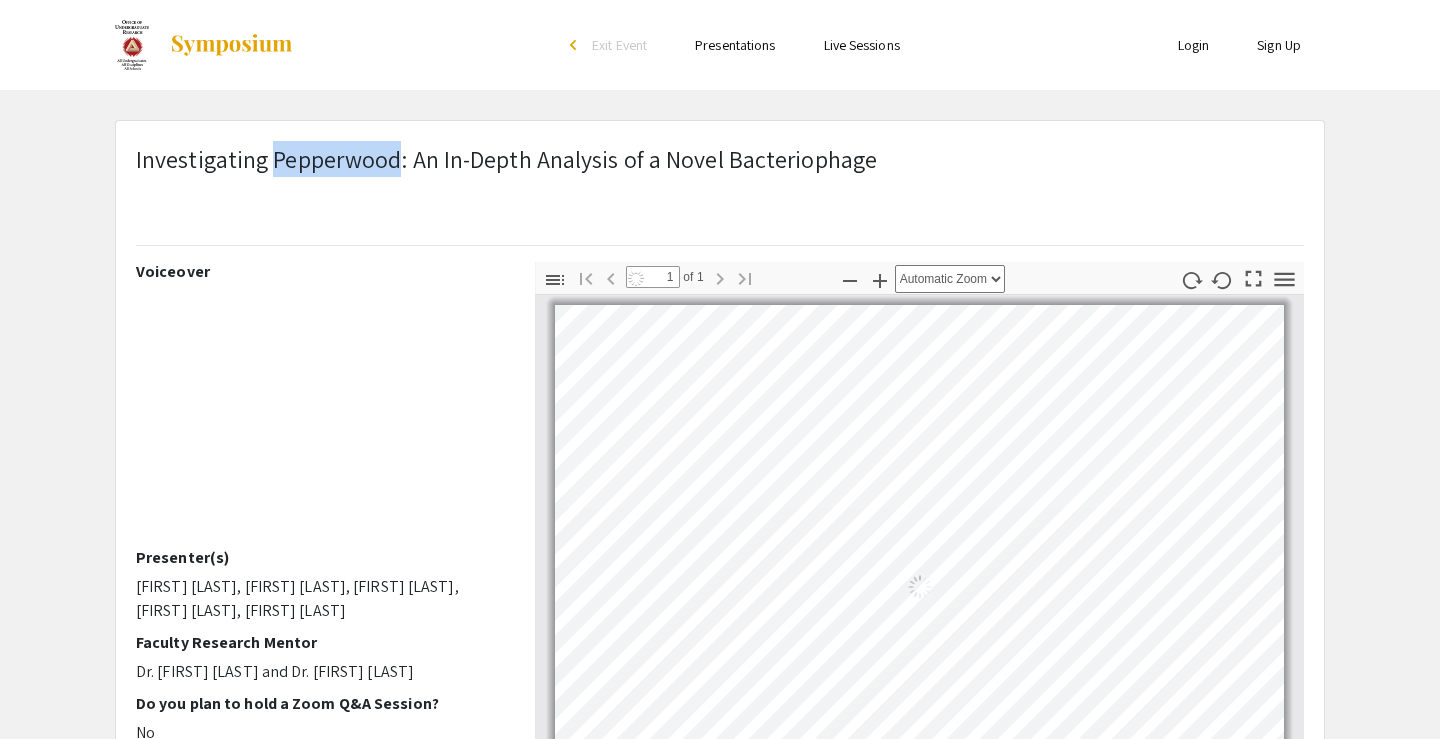 click on "Investigating Pepperwood: An In-Depth Analysis of a Novel Bacteriophage" 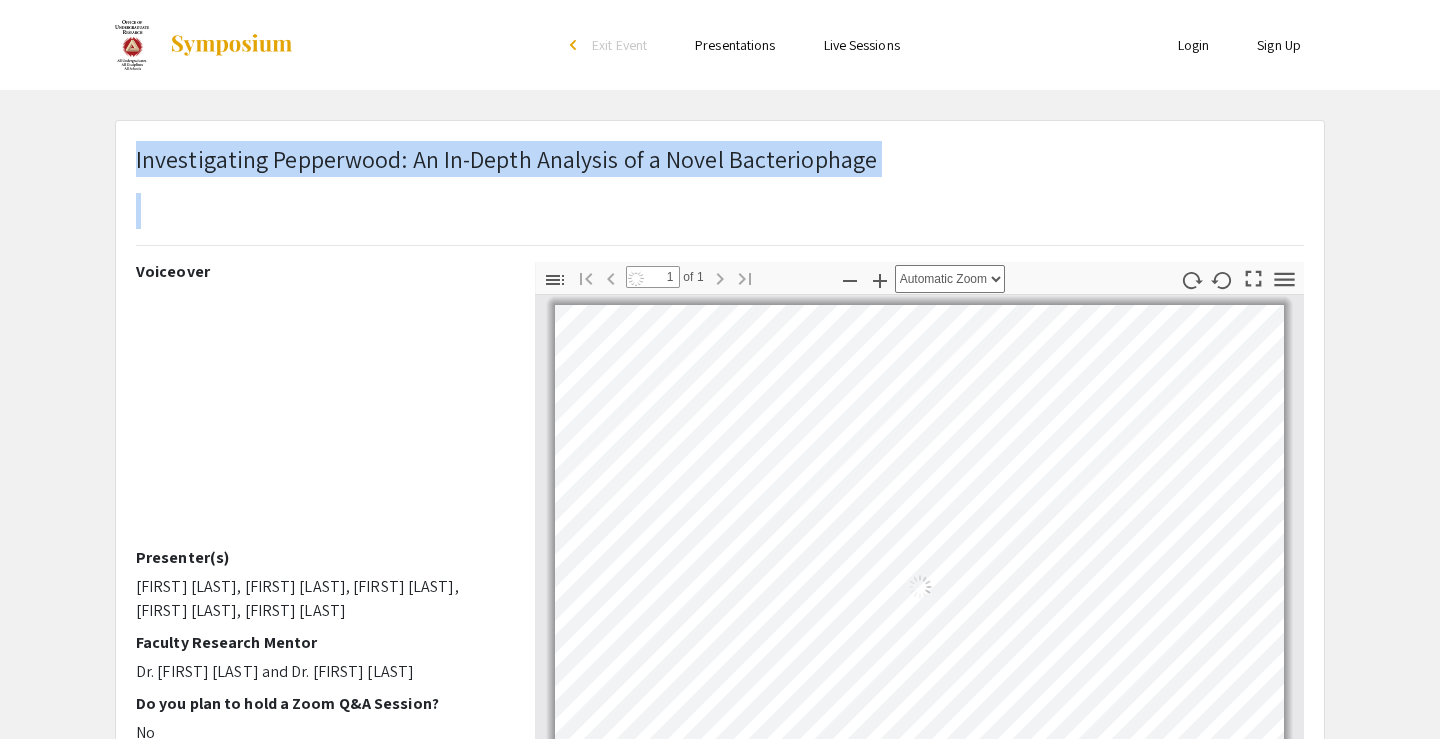 click on "Investigating Pepperwood: An In-Depth Analysis of a Novel Bacteriophage" 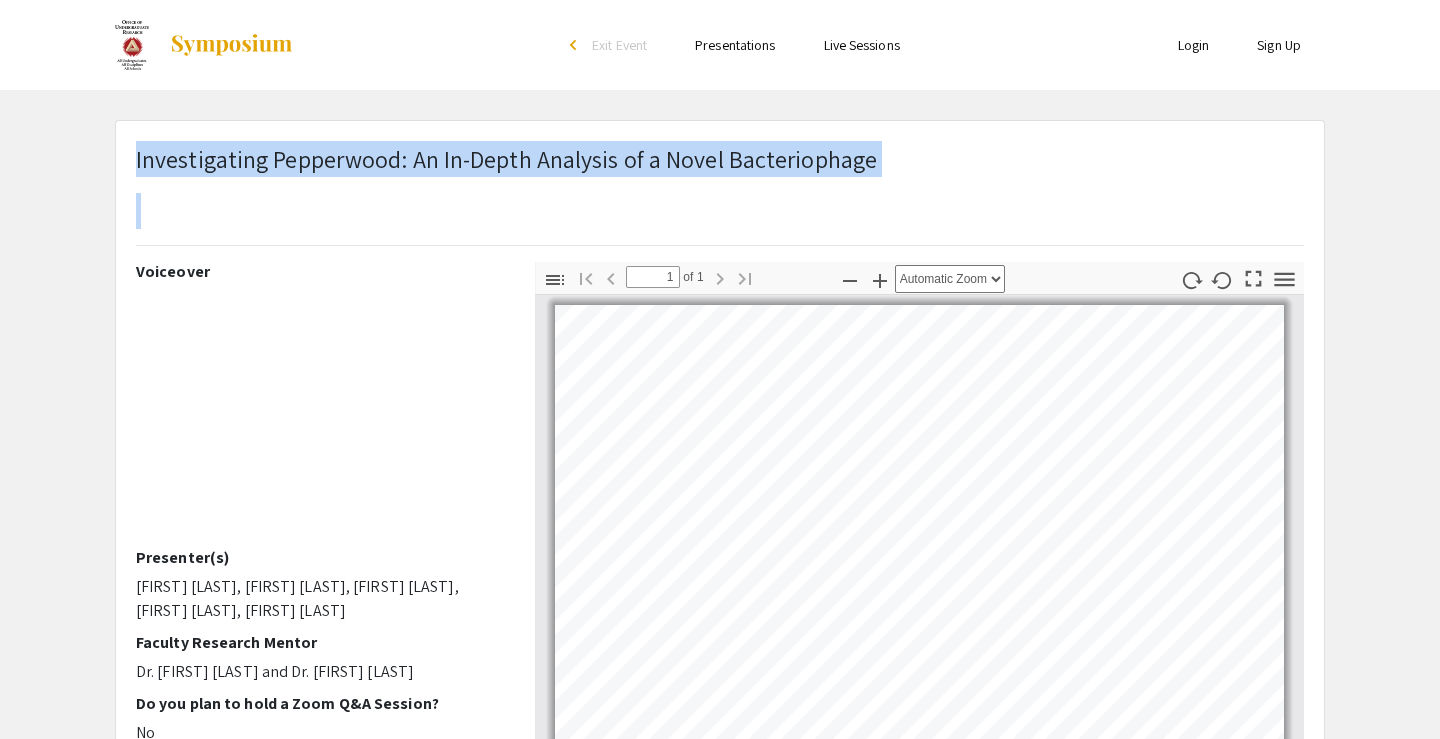 copy on "Investigating Pepperwood: An In-Depth Analysis of a Novel Bacteriophage" 